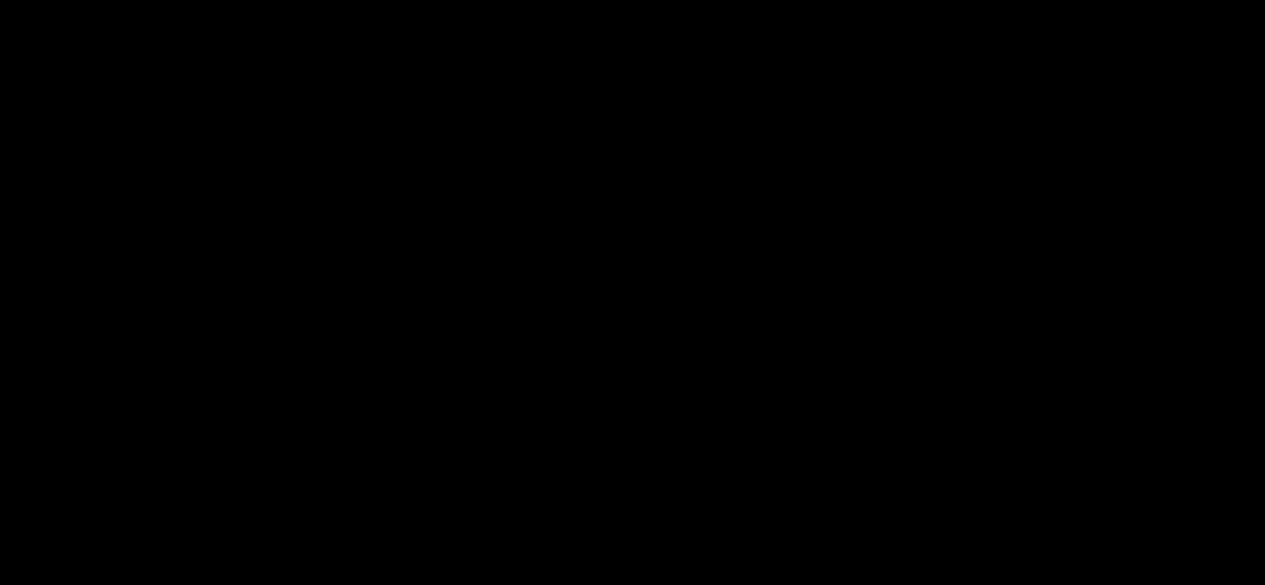 scroll, scrollTop: 0, scrollLeft: 0, axis: both 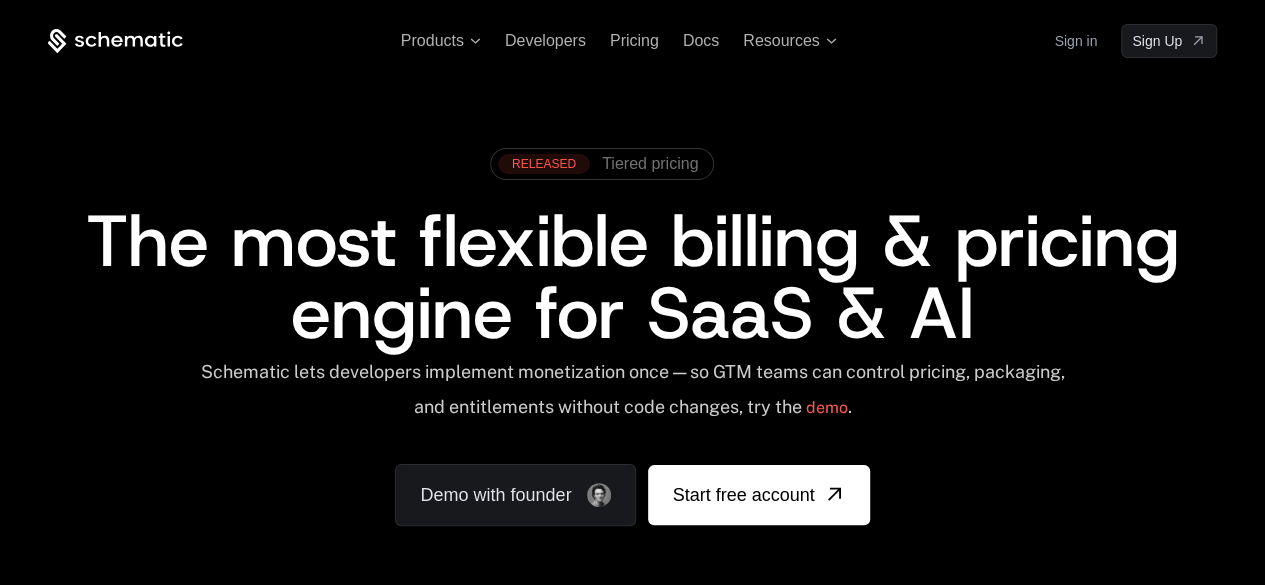 click on "Sign in" at bounding box center [1075, 41] 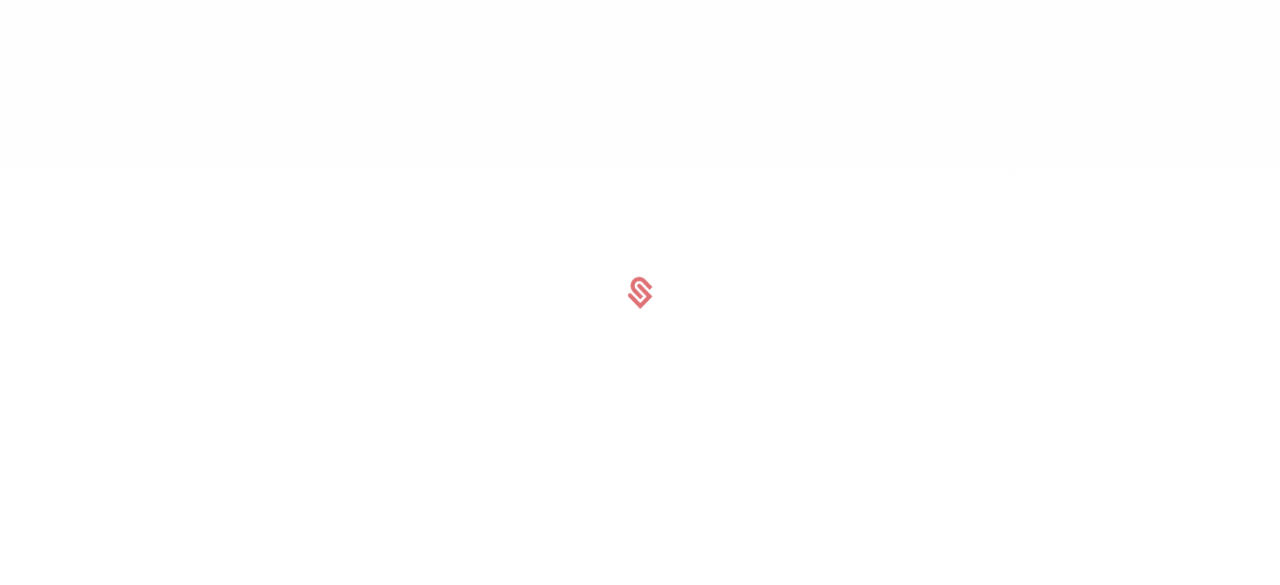 scroll, scrollTop: 0, scrollLeft: 0, axis: both 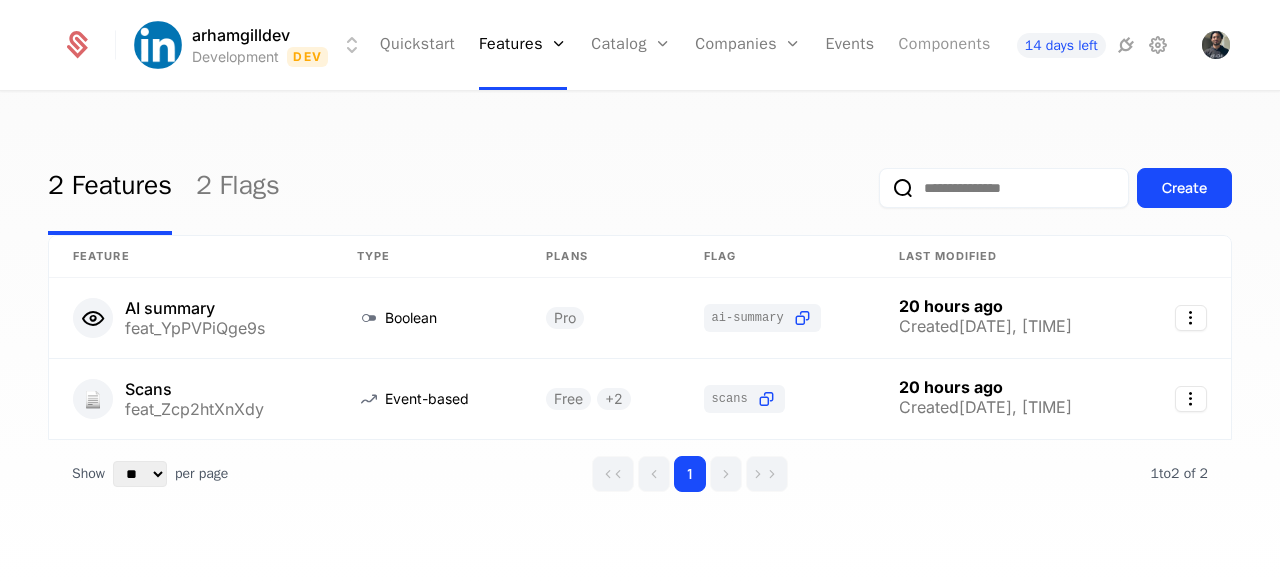 click on "Components" at bounding box center [945, 45] 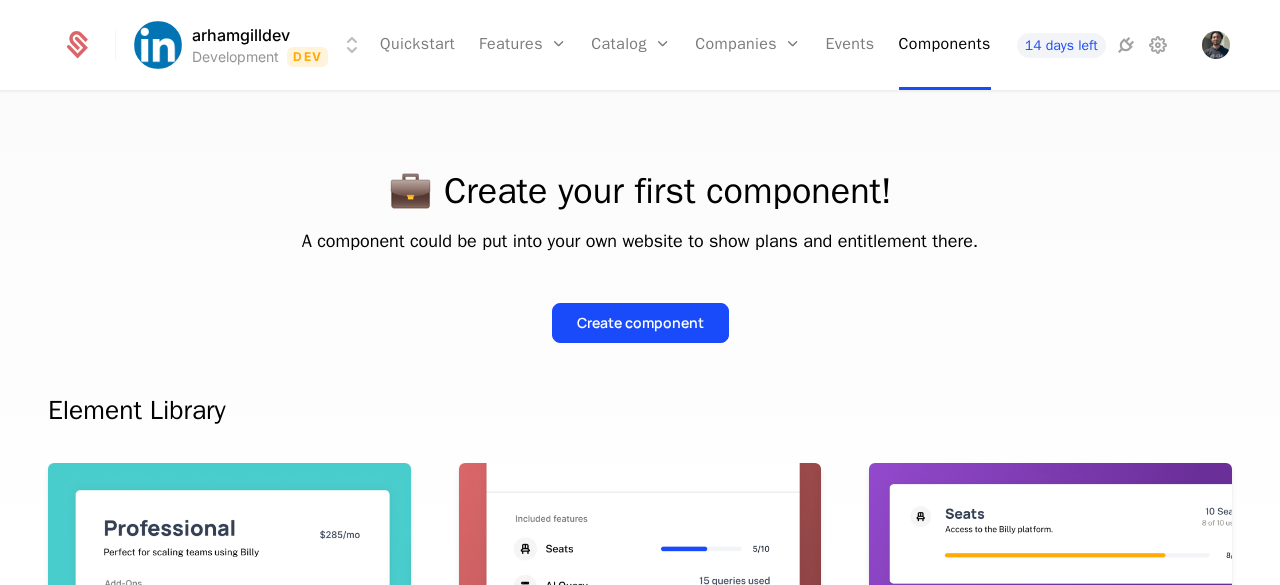 scroll, scrollTop: 0, scrollLeft: 0, axis: both 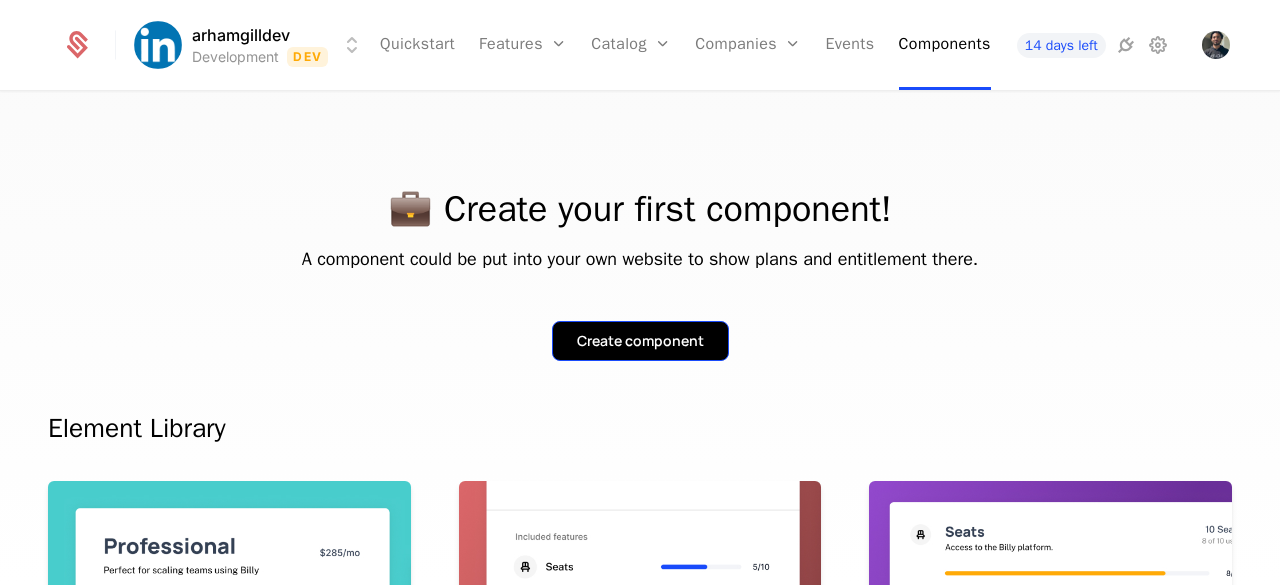 click on "Create component" at bounding box center (640, 341) 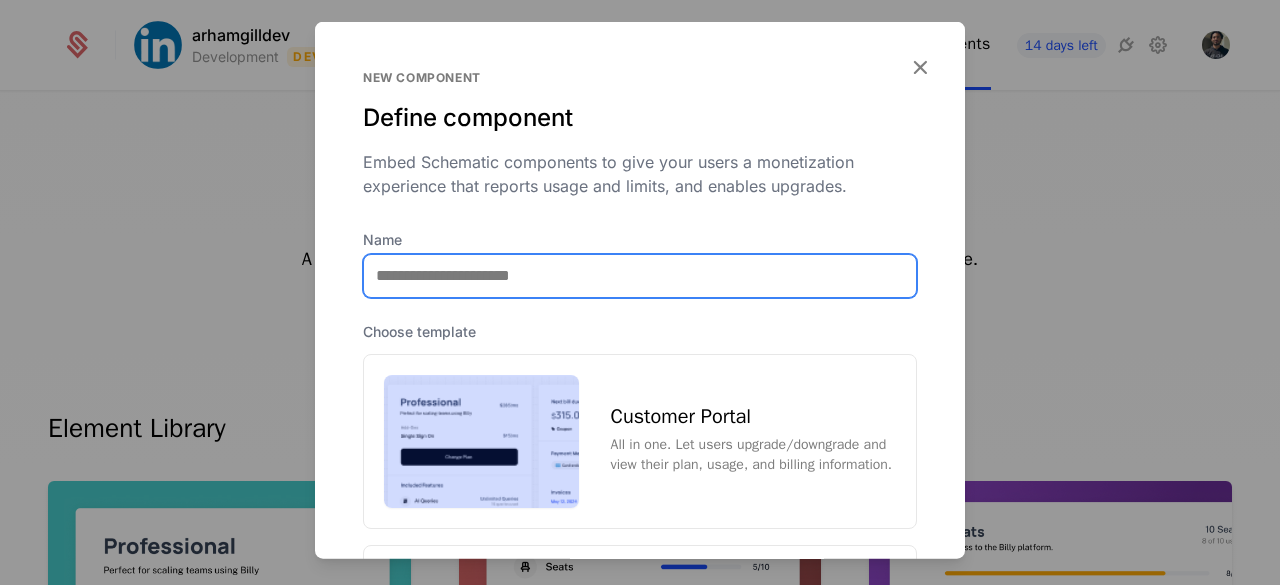 click on "Name" at bounding box center [640, 275] 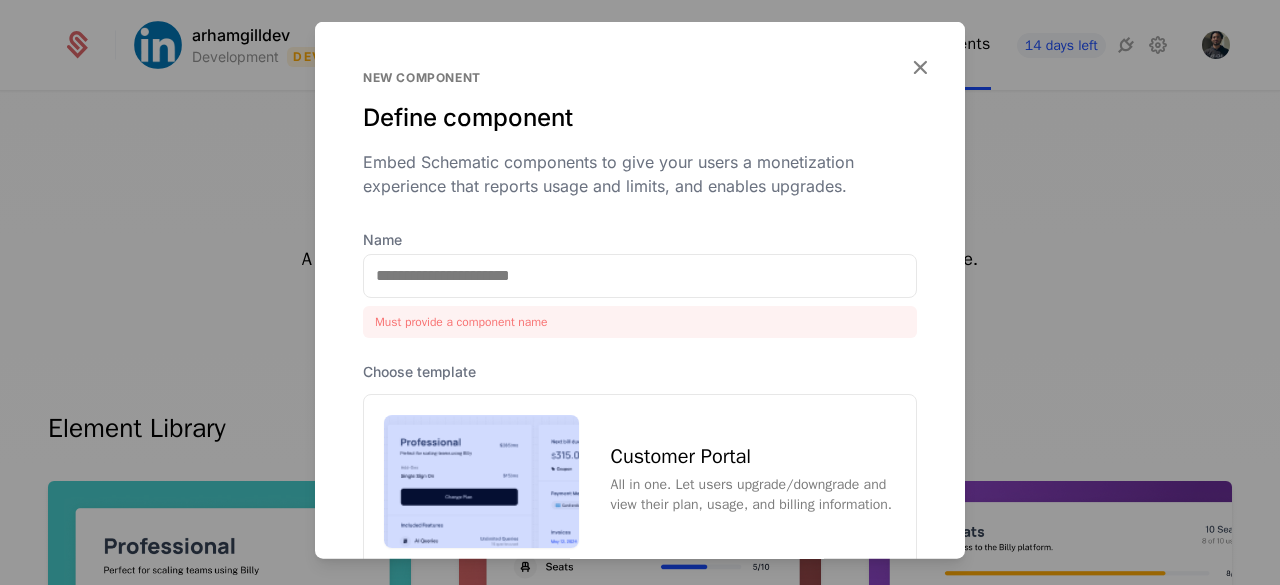 click on "New component Define component Embed Schematic components to give your users a monetization experience that reports usage and limits, and enables upgrades." at bounding box center (640, 149) 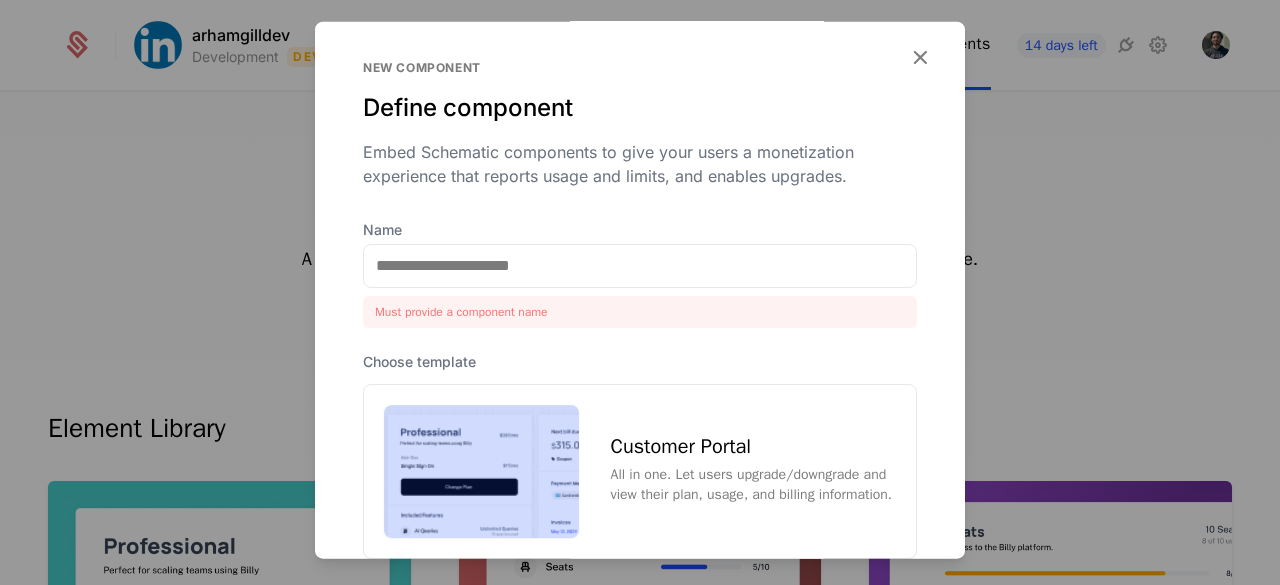 scroll, scrollTop: 0, scrollLeft: 0, axis: both 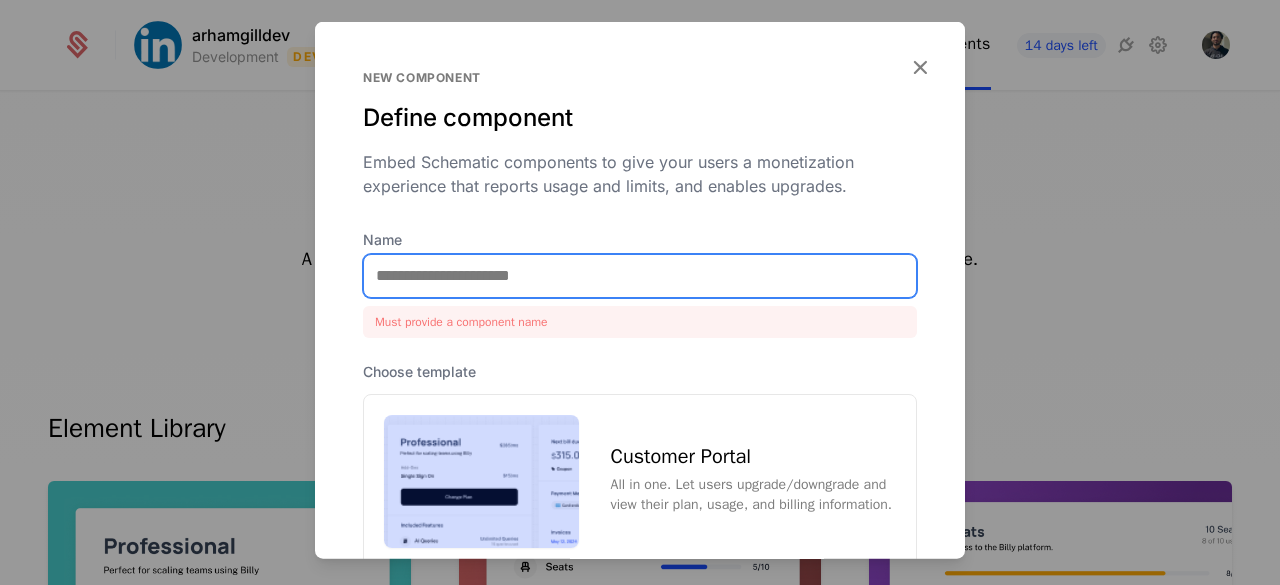 click on "Name" at bounding box center [640, 275] 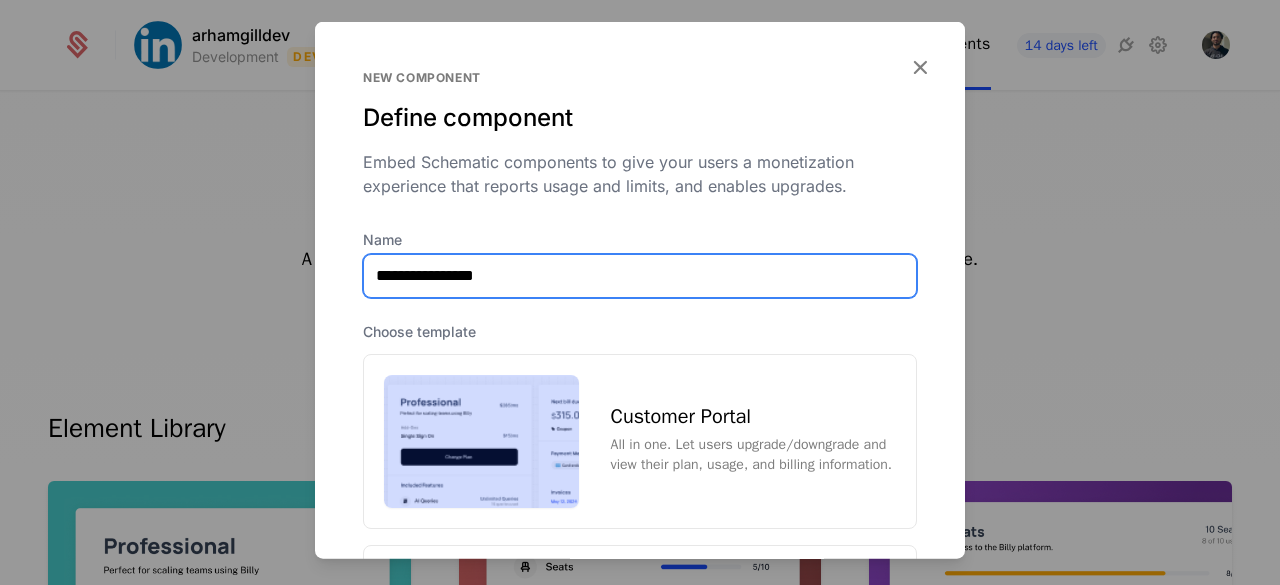 scroll, scrollTop: 89, scrollLeft: 0, axis: vertical 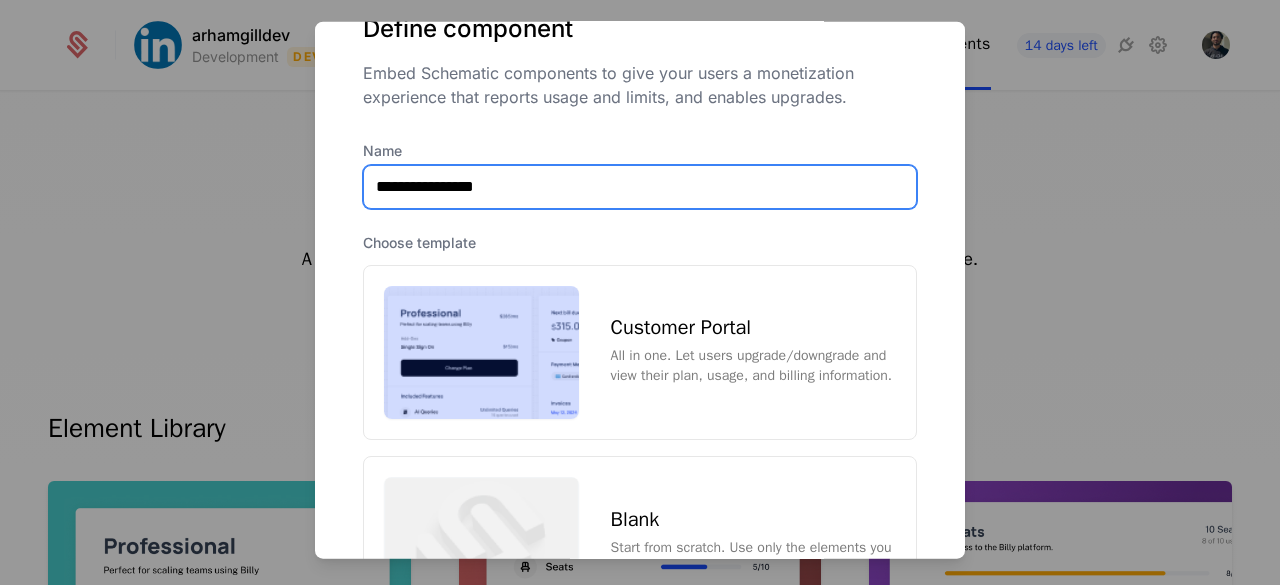 type on "**********" 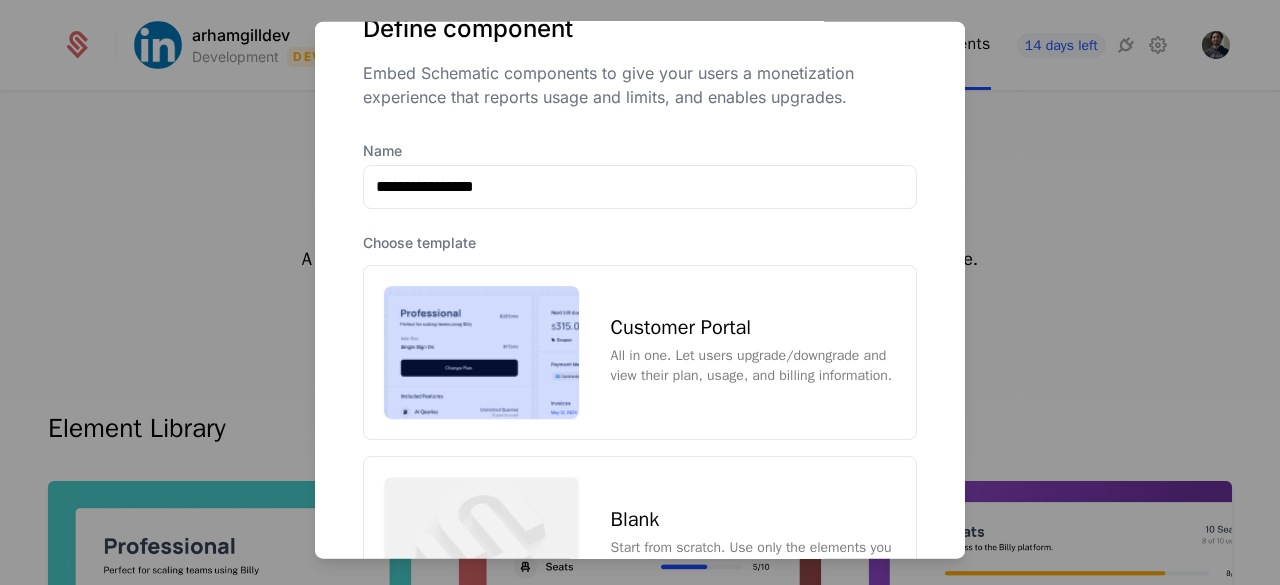 click on "Customer Portal" at bounding box center [753, 328] 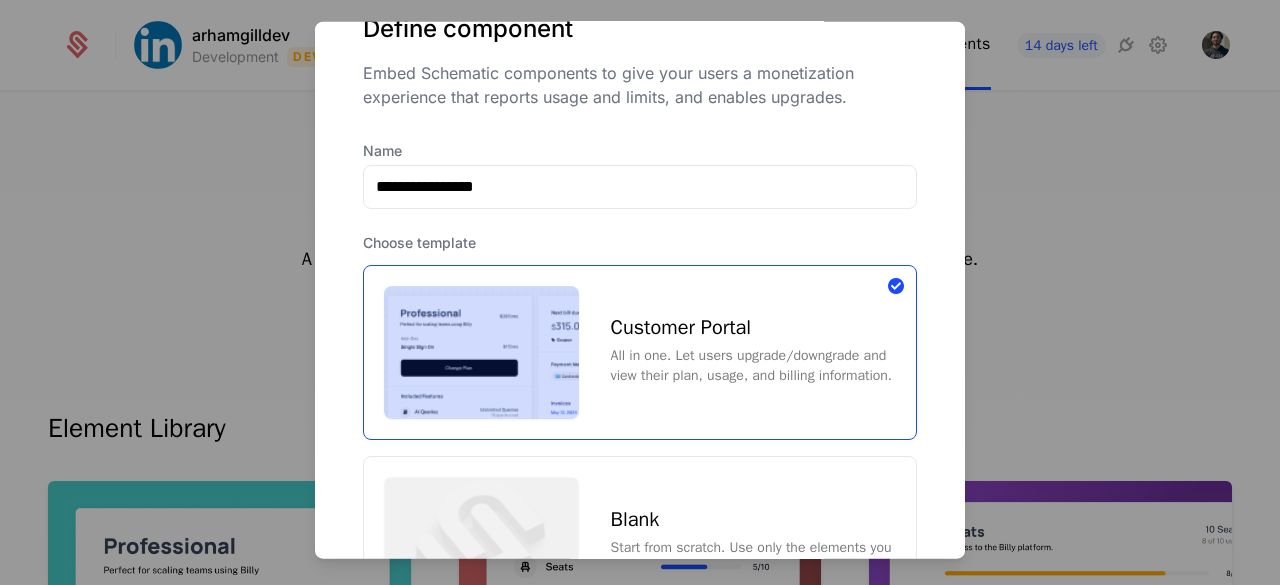 scroll, scrollTop: 288, scrollLeft: 0, axis: vertical 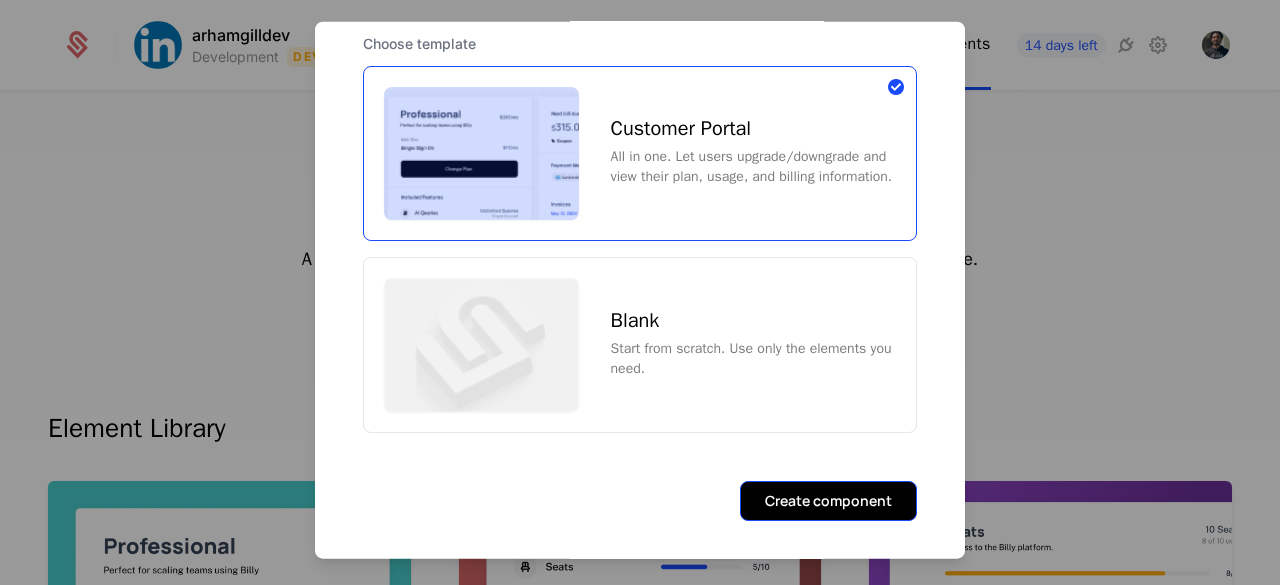 click on "Create component" at bounding box center [828, 501] 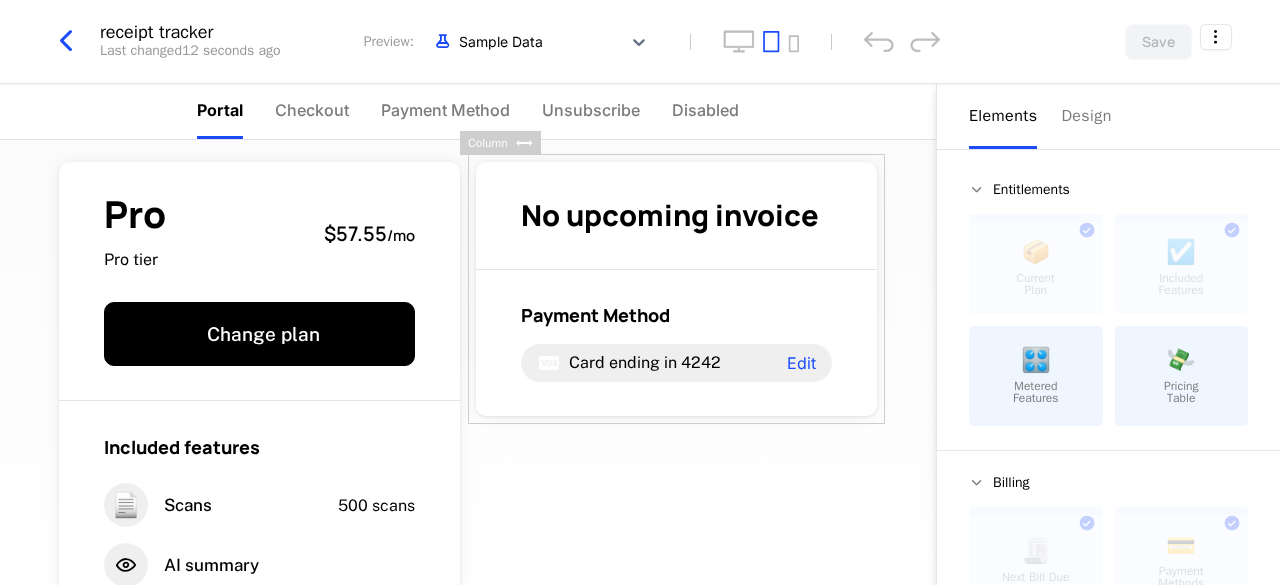 scroll, scrollTop: 0, scrollLeft: 0, axis: both 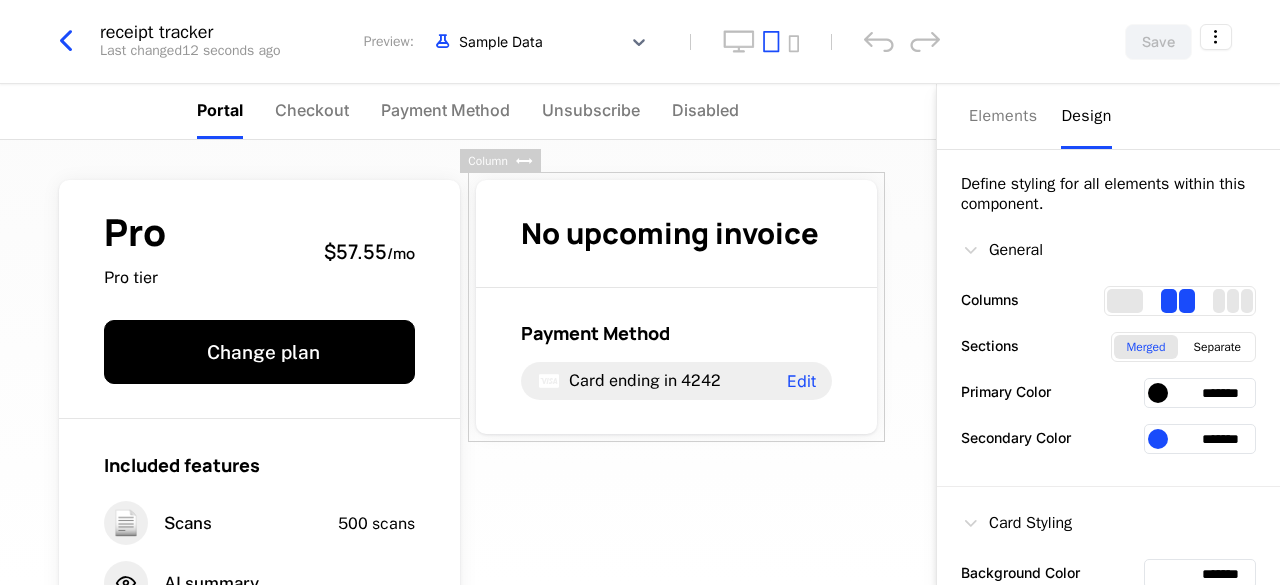 click on "Design" at bounding box center [1086, 116] 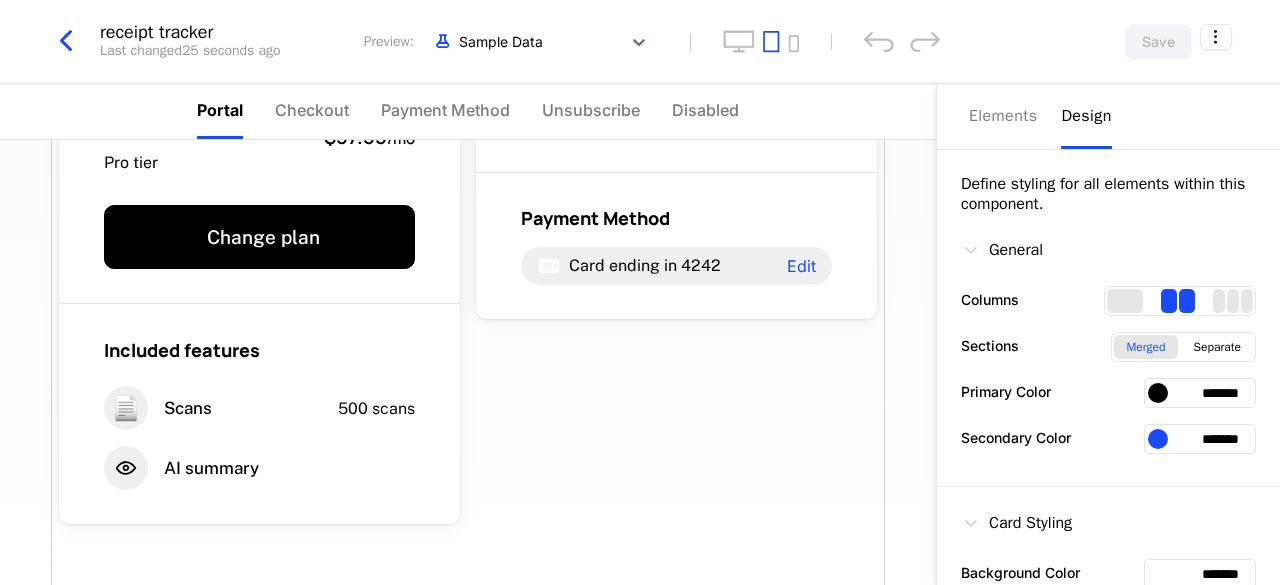 scroll, scrollTop: 120, scrollLeft: 0, axis: vertical 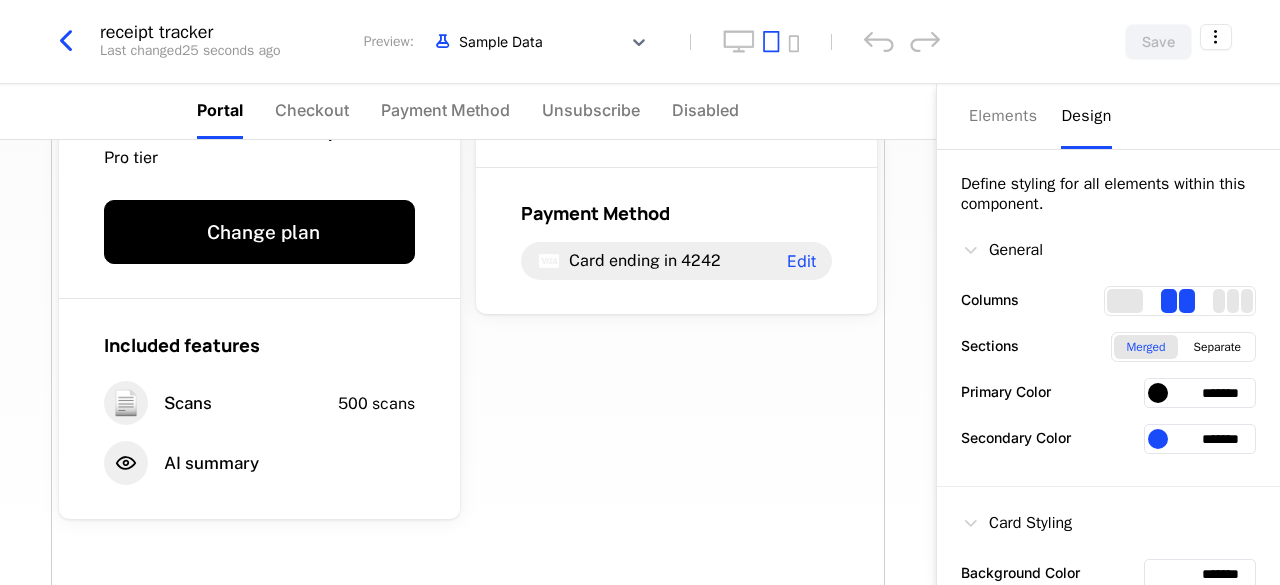 click on "Pro Pro tier $57.55 / mo Change plan Included features 📄 Scans 500   scans AI summary No upcoming invoice Payment Method Card ending in   4242 Edit Powered by" at bounding box center [468, 361] 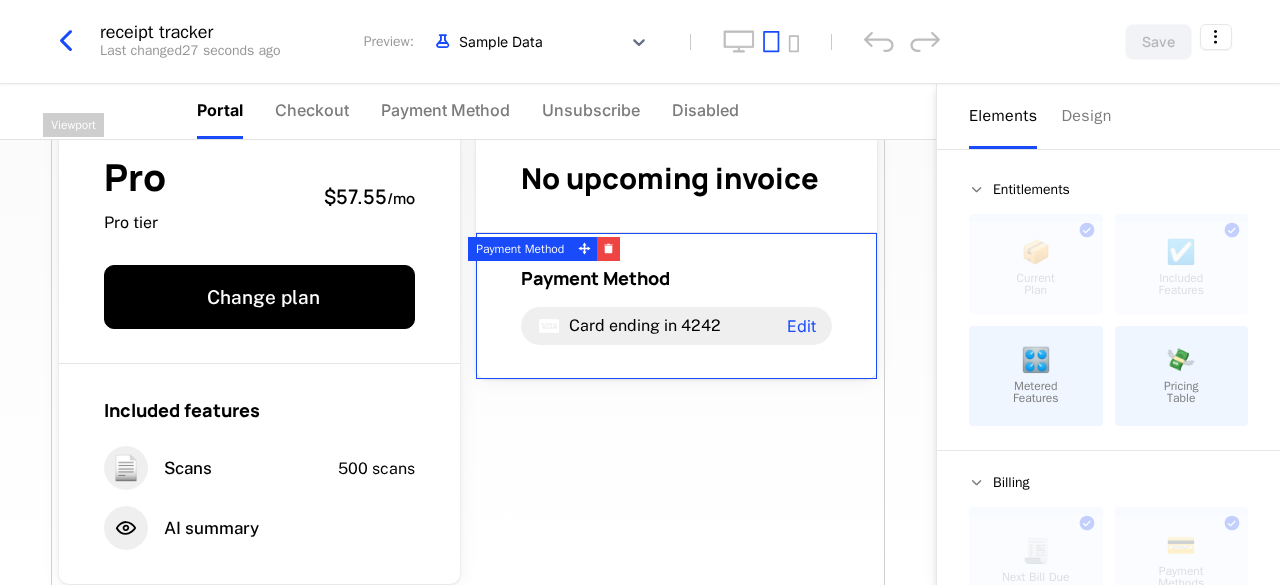 scroll, scrollTop: 0, scrollLeft: 0, axis: both 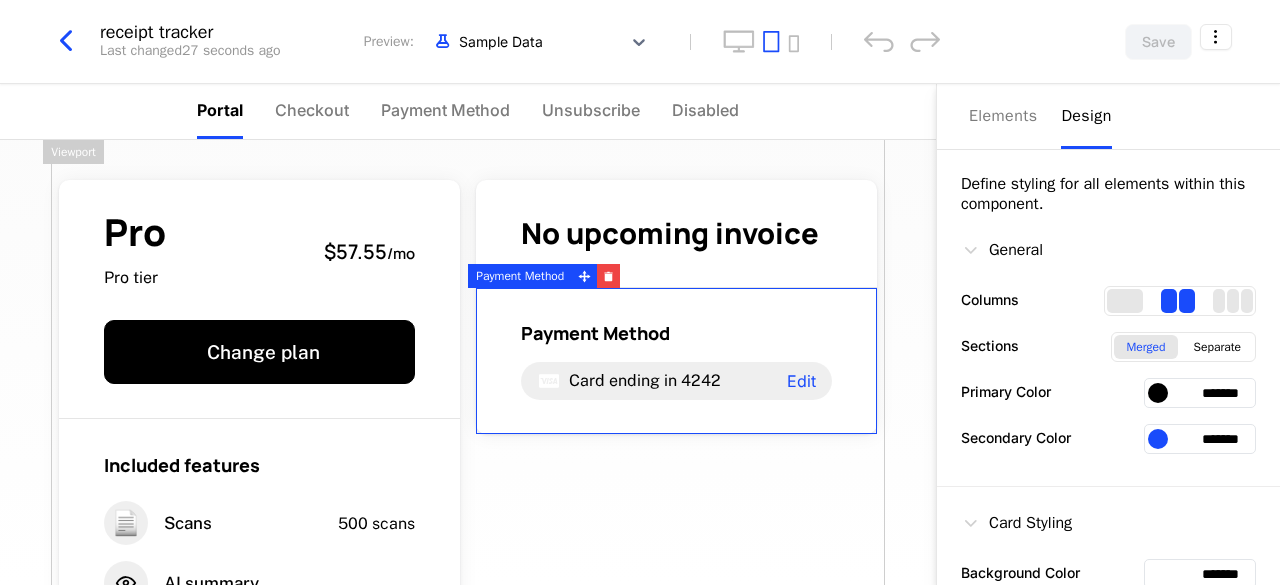 click on "Design" at bounding box center (1086, 116) 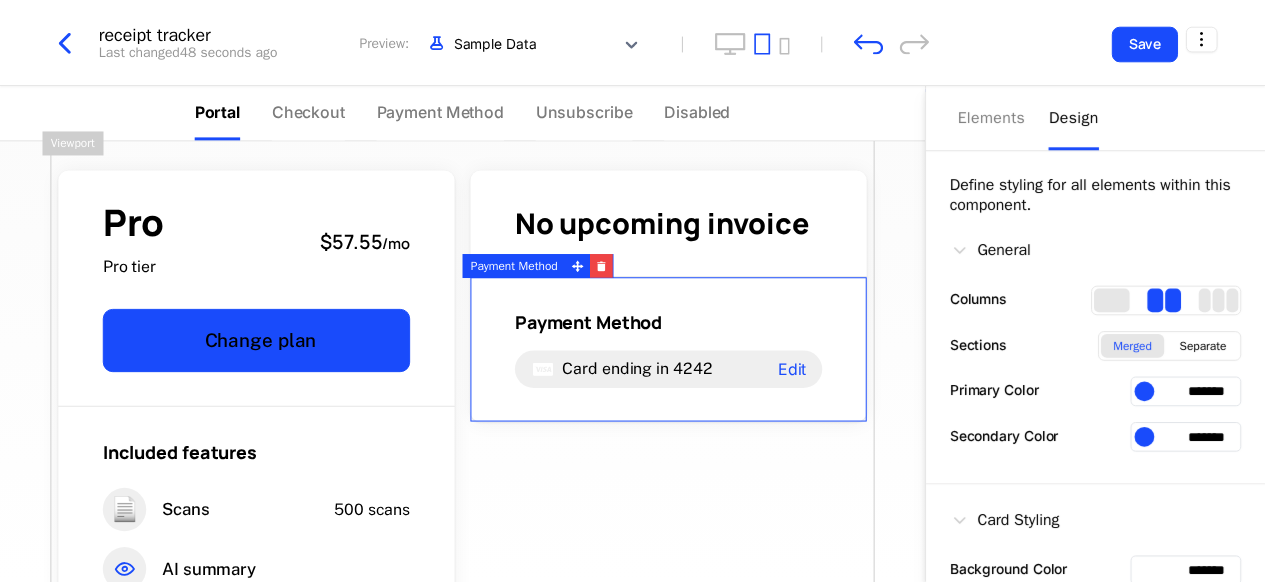 scroll, scrollTop: 0, scrollLeft: 0, axis: both 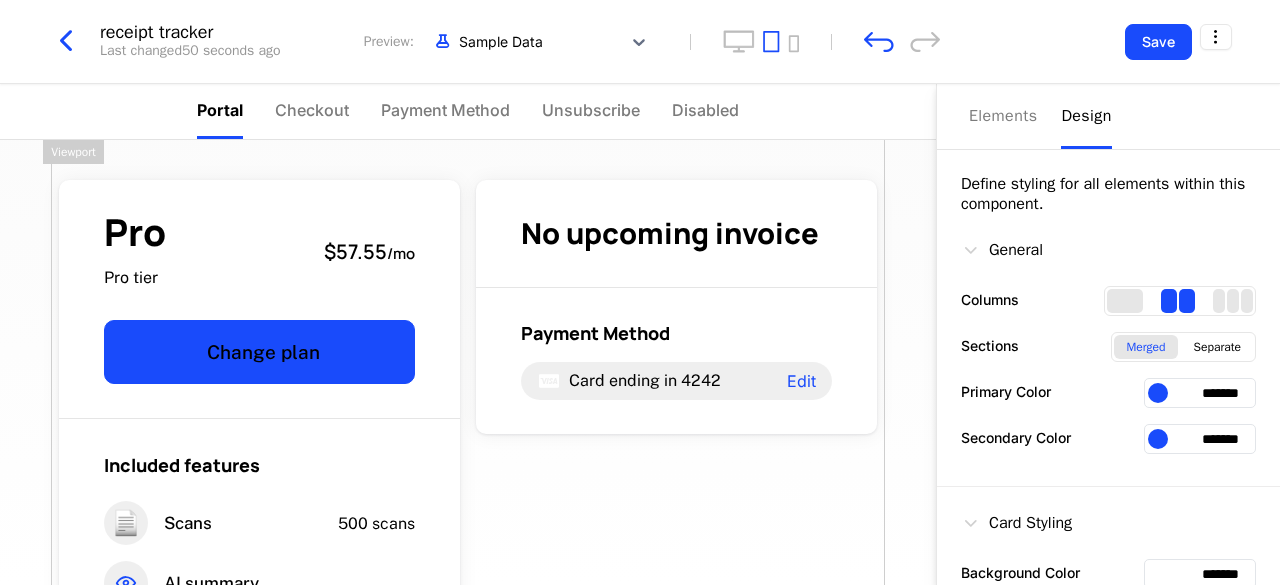 click at bounding box center [1158, 393] 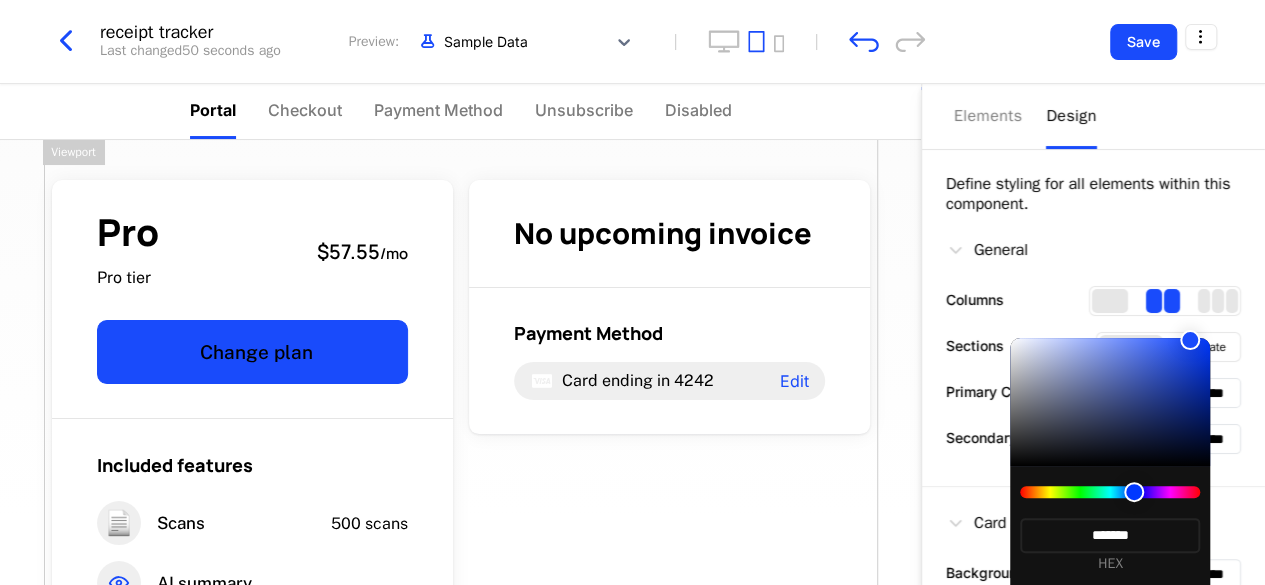 scroll, scrollTop: 76, scrollLeft: 0, axis: vertical 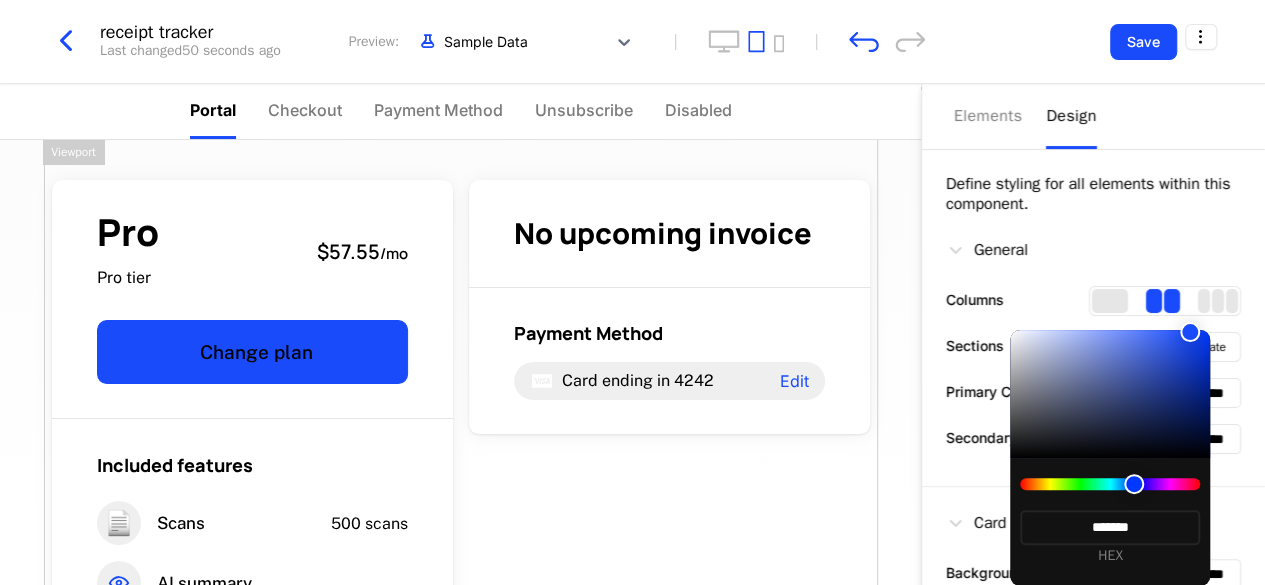 type on "*******" 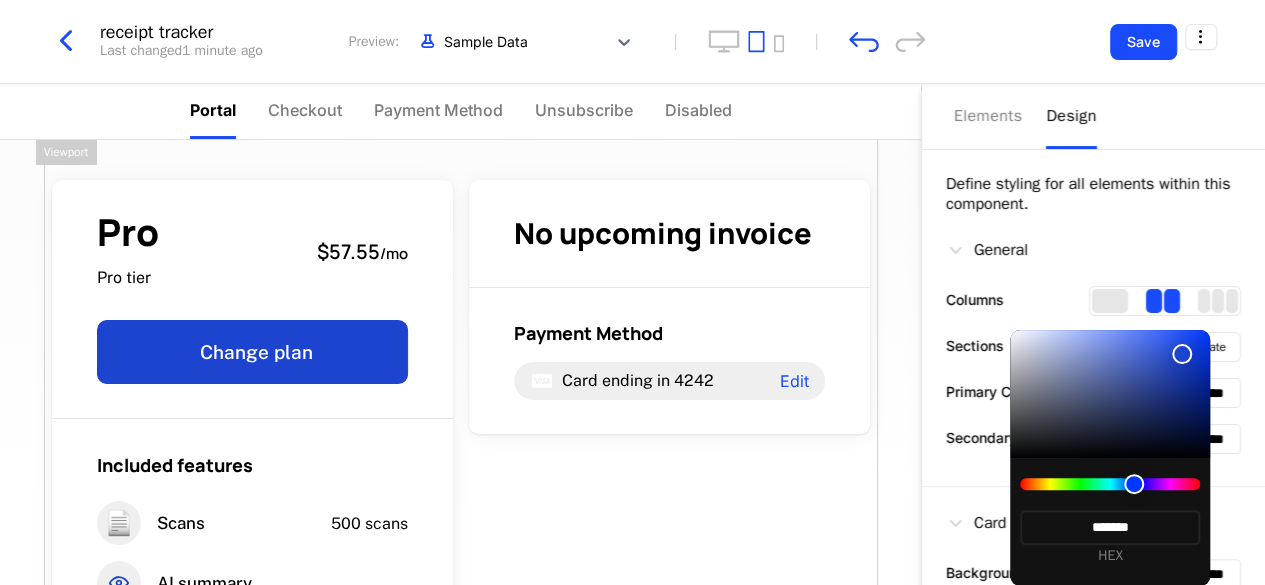 click at bounding box center (1110, 394) 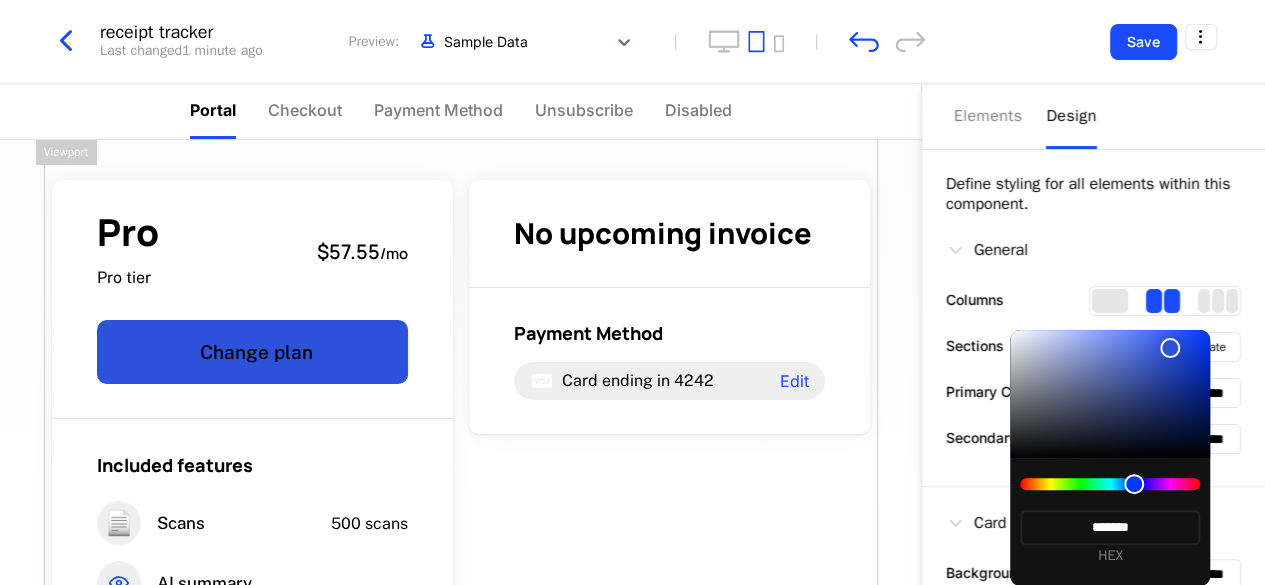 click at bounding box center (1110, 394) 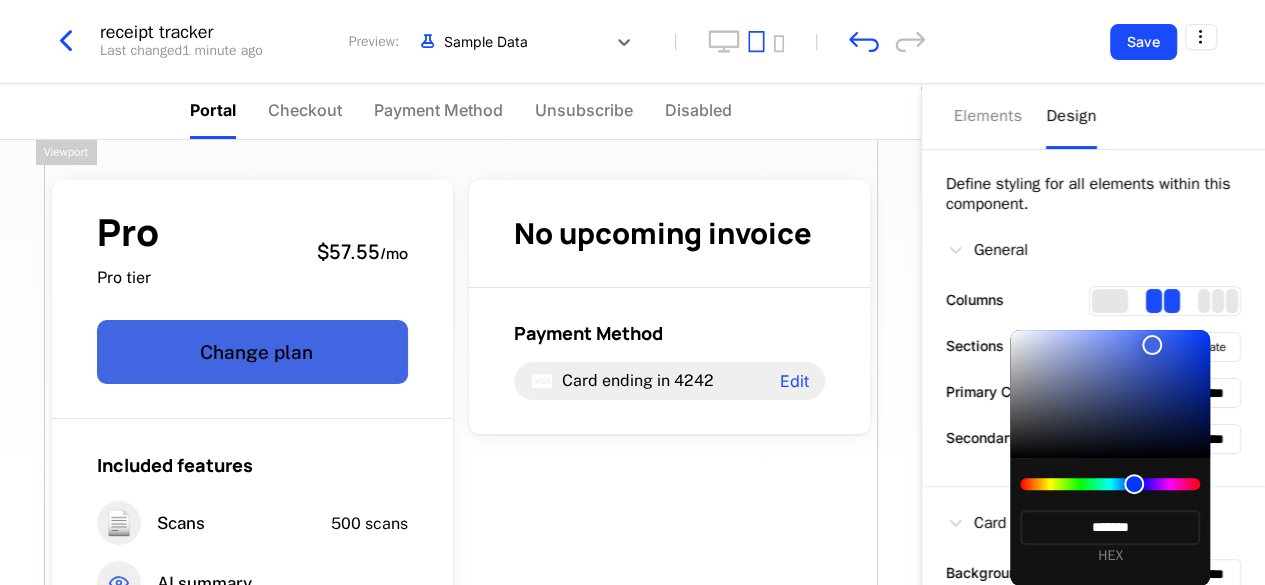 type on "*******" 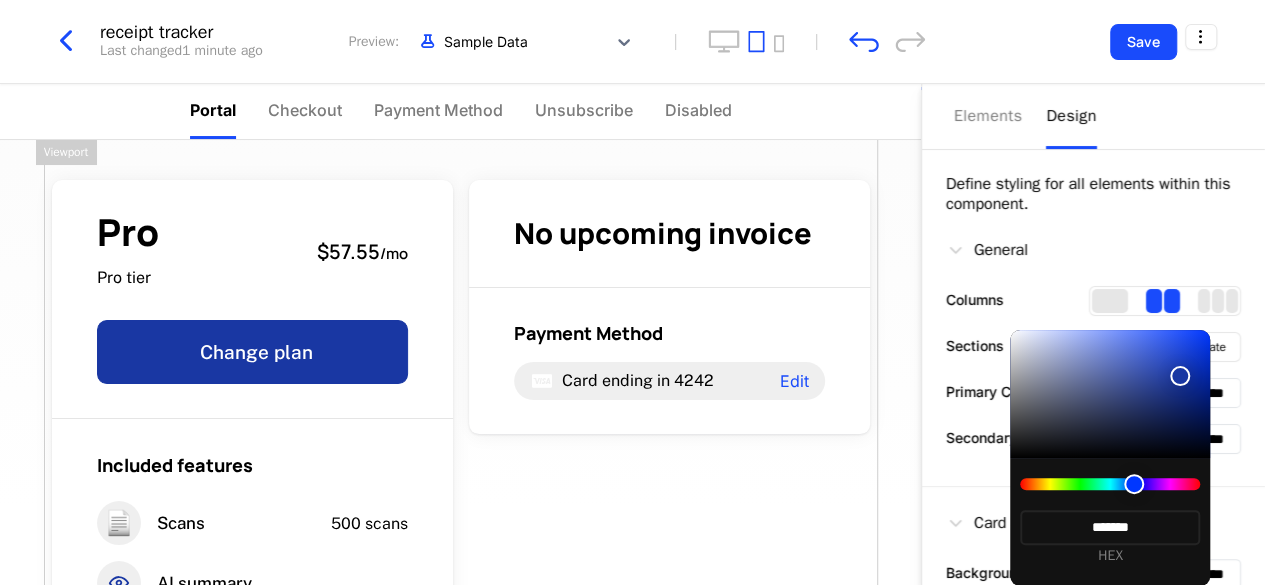 click at bounding box center [1110, 394] 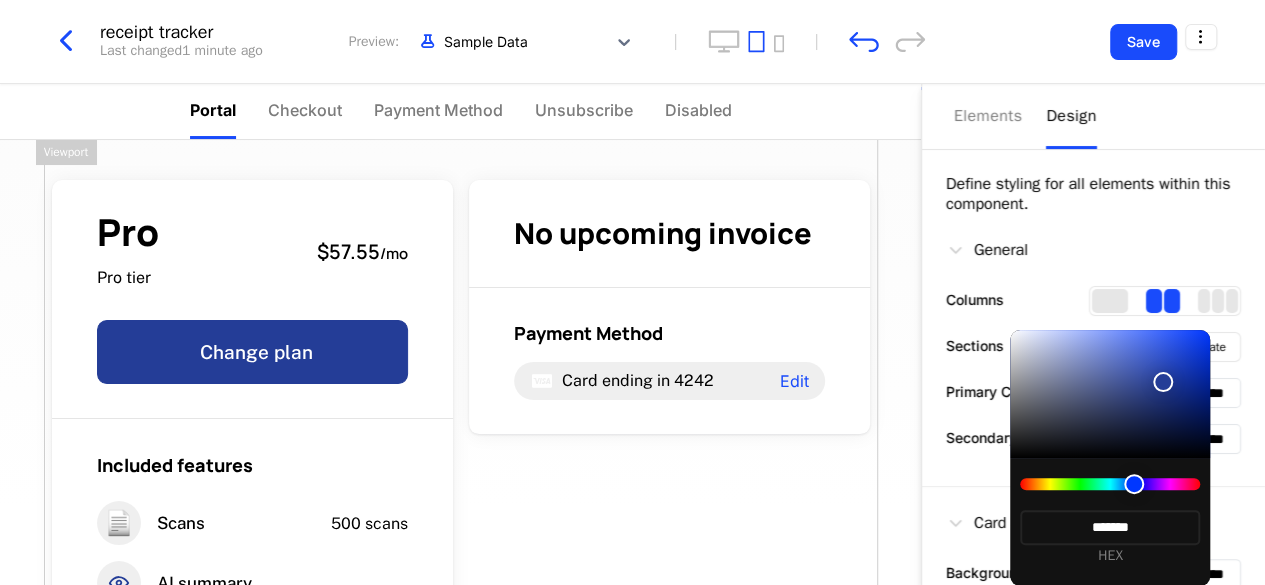 click at bounding box center (1110, 394) 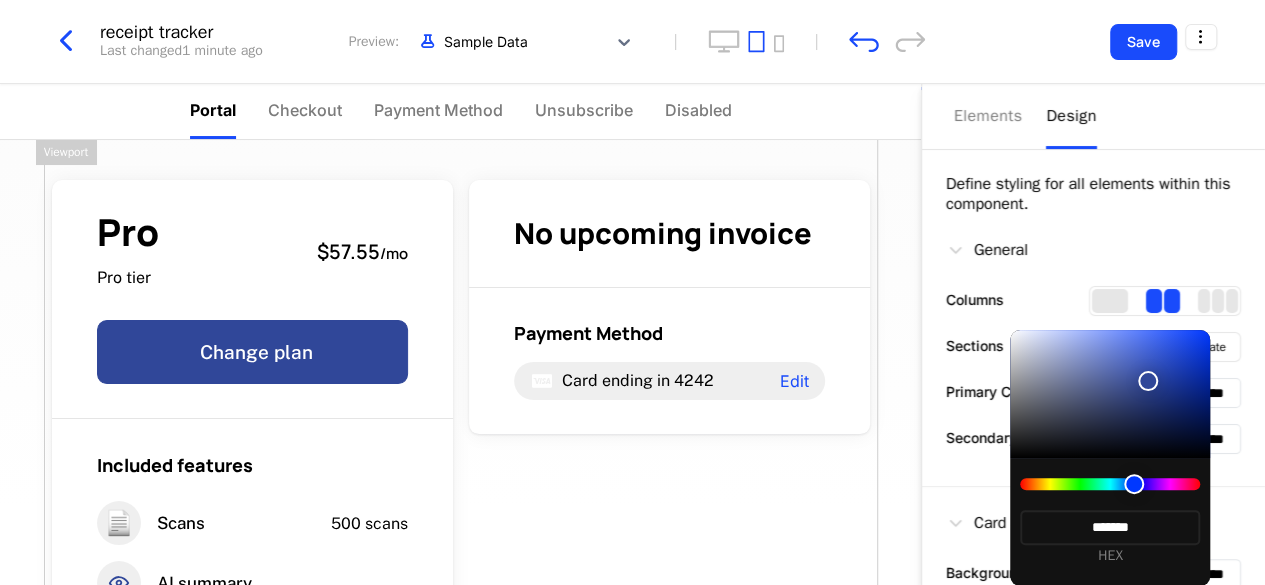 click at bounding box center (1110, 394) 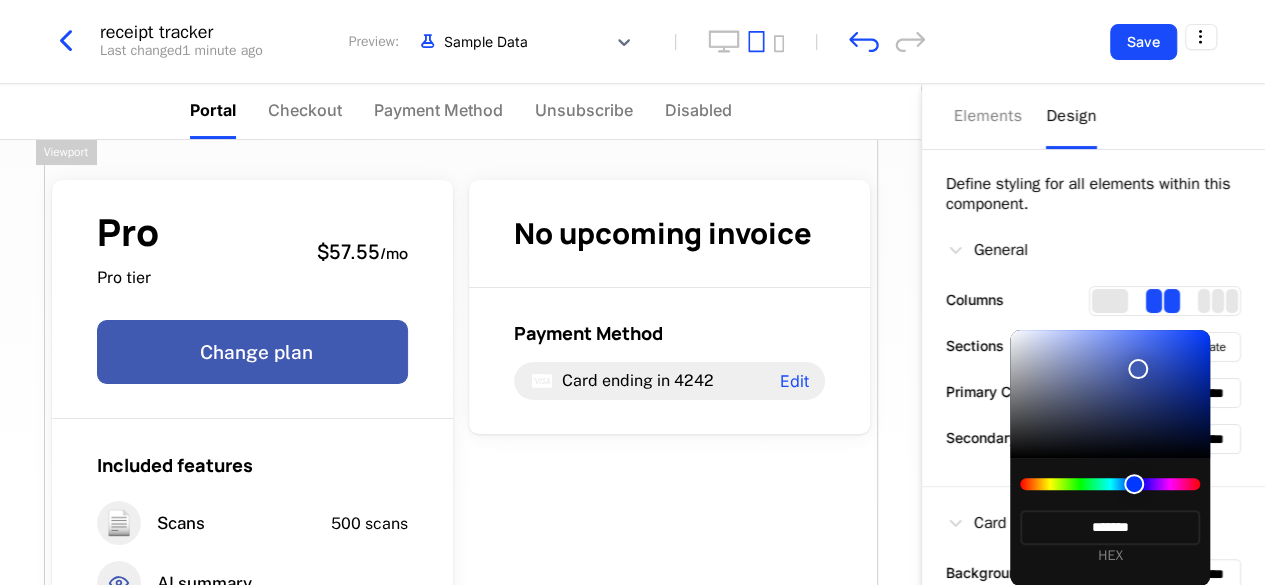 click at bounding box center [1110, 394] 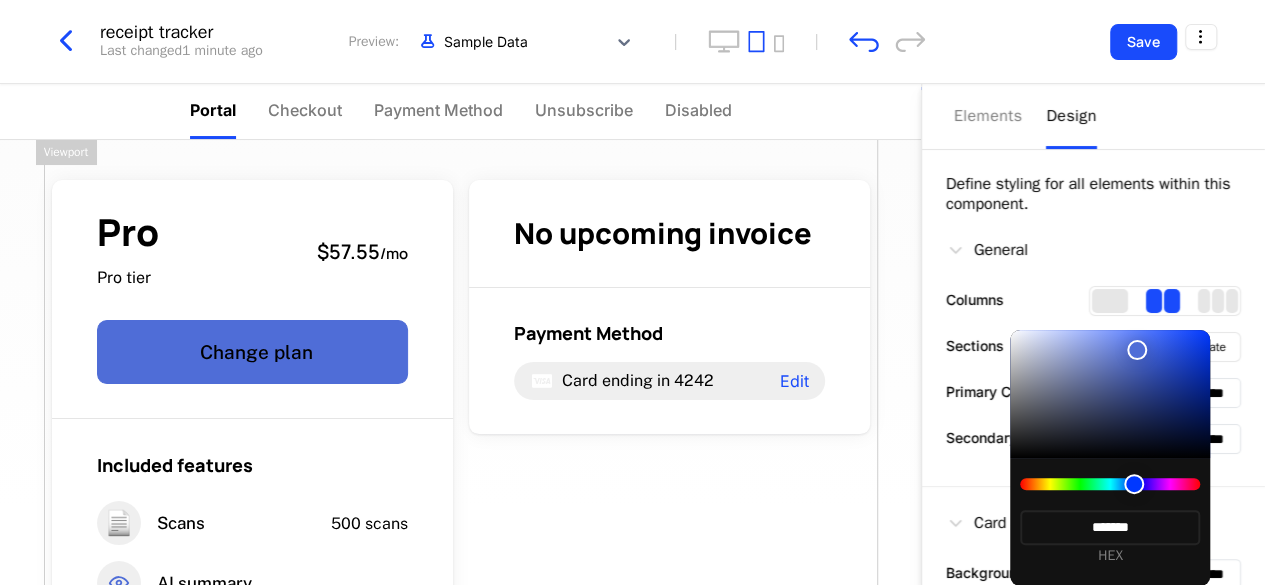 type on "*******" 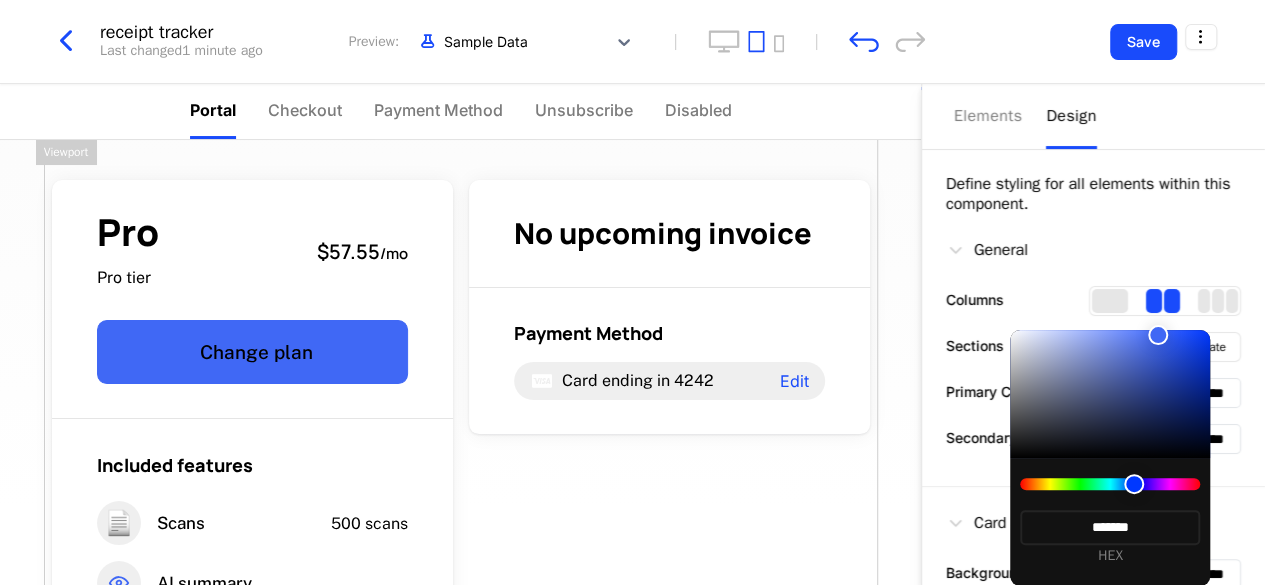click at bounding box center (1110, 394) 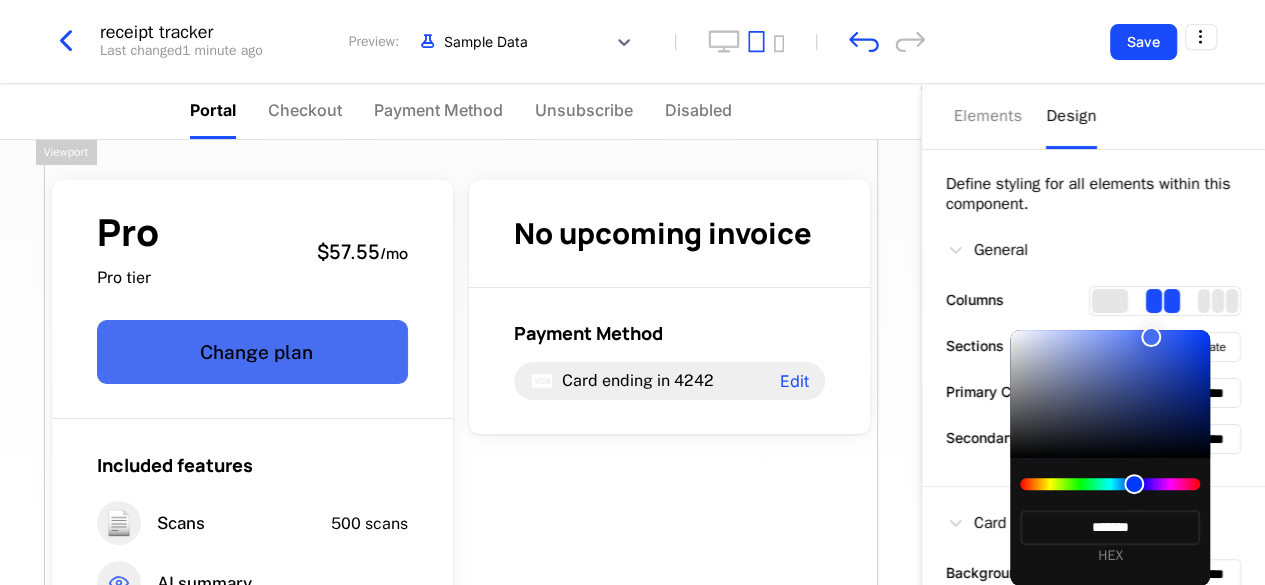 click at bounding box center [1151, 337] 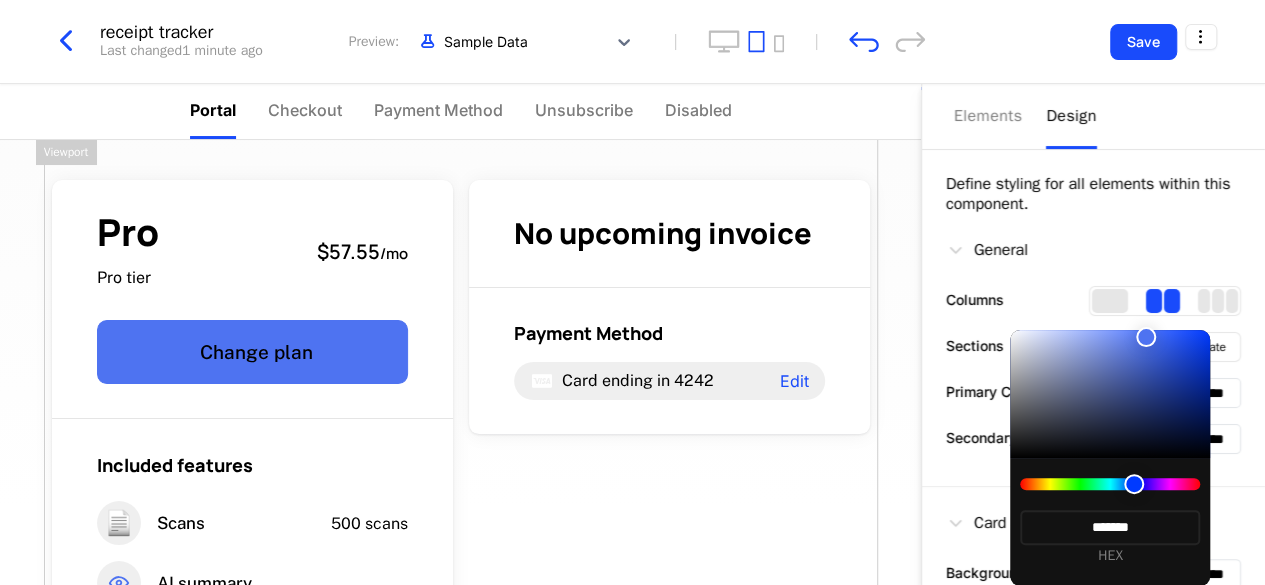 click at bounding box center [1146, 337] 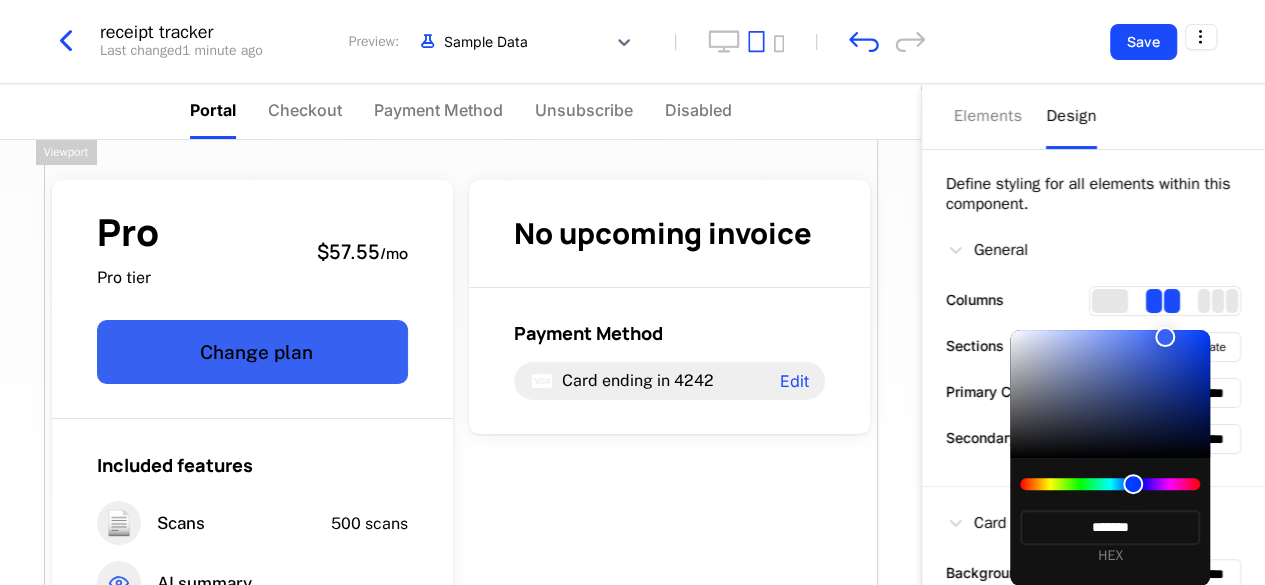 click at bounding box center (1110, 394) 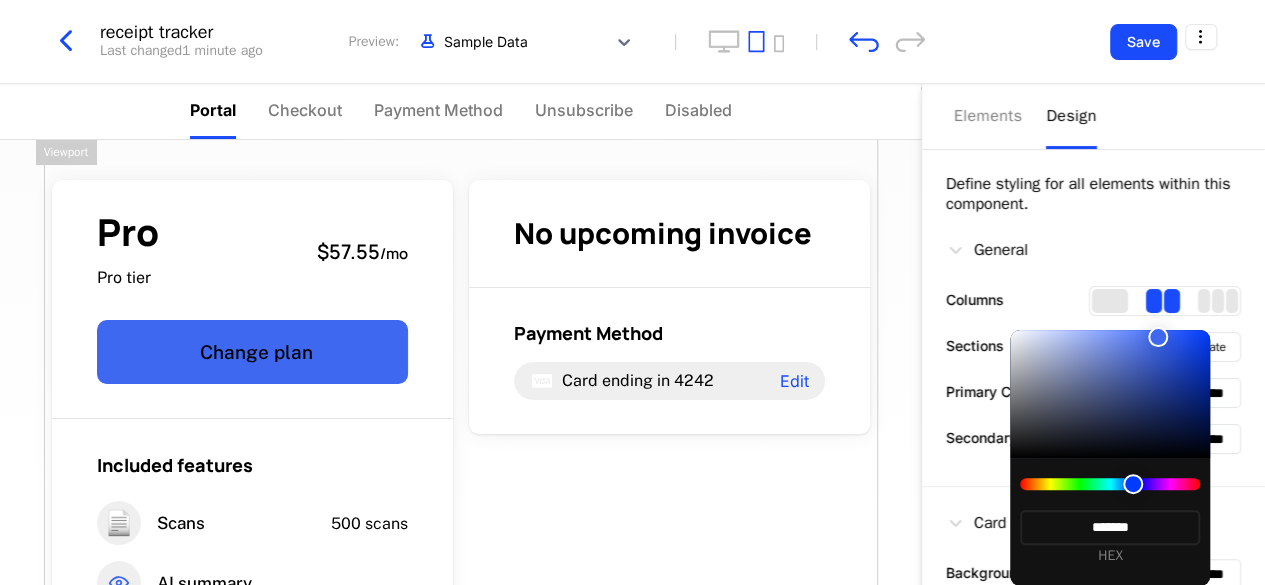 click at bounding box center [1158, 337] 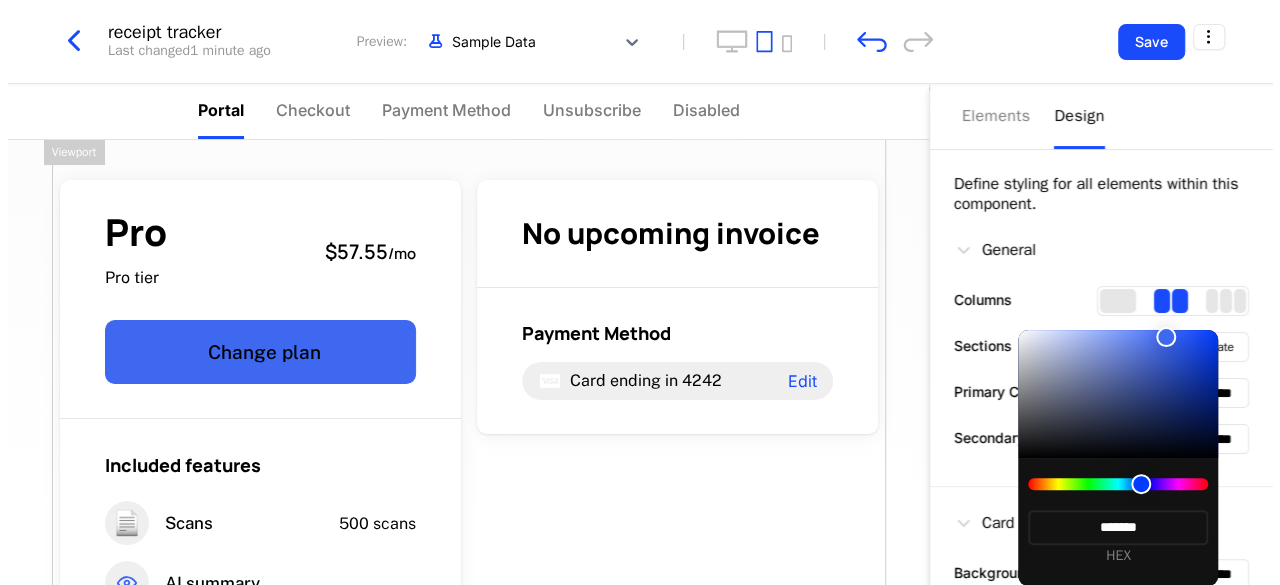 scroll, scrollTop: 0, scrollLeft: 0, axis: both 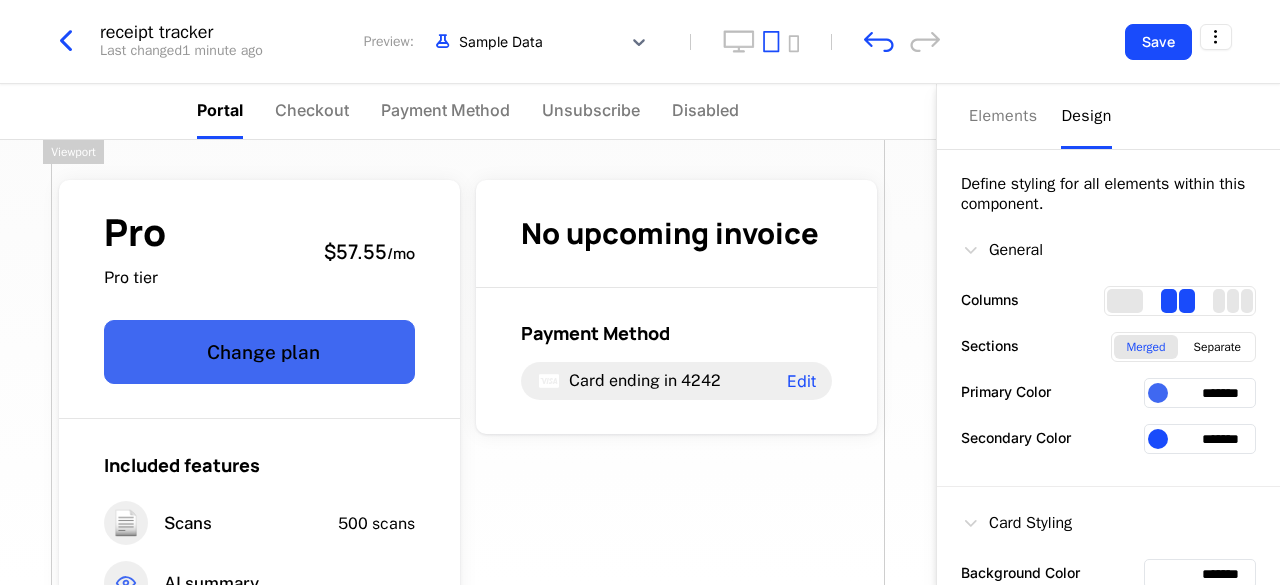 click on "*******" at bounding box center [1200, 439] 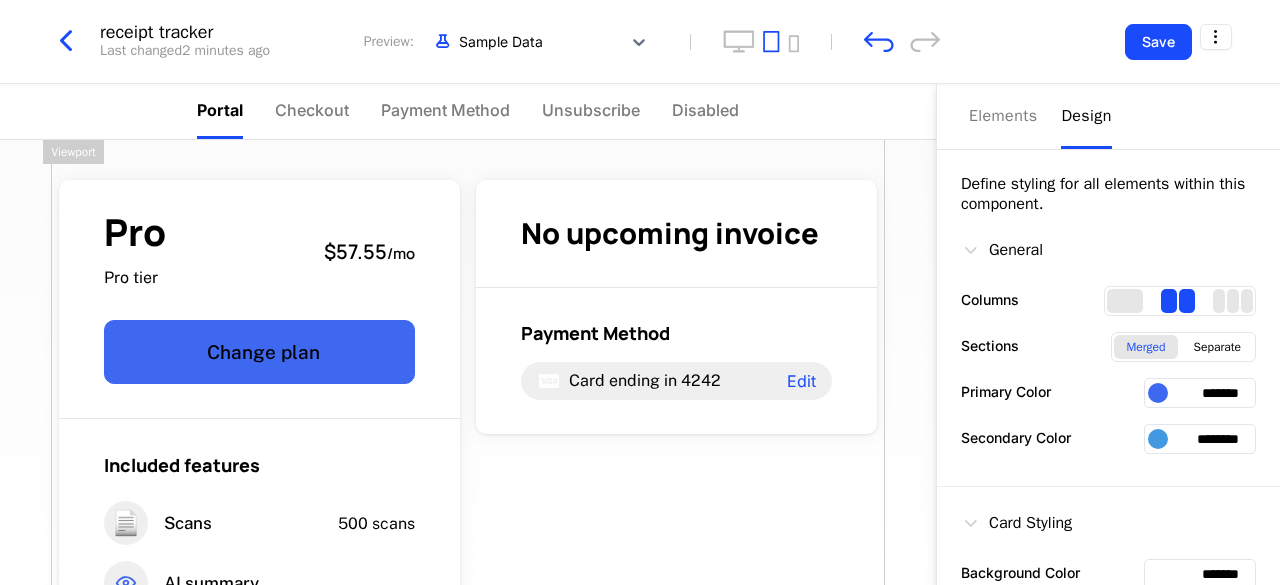 type on "*******" 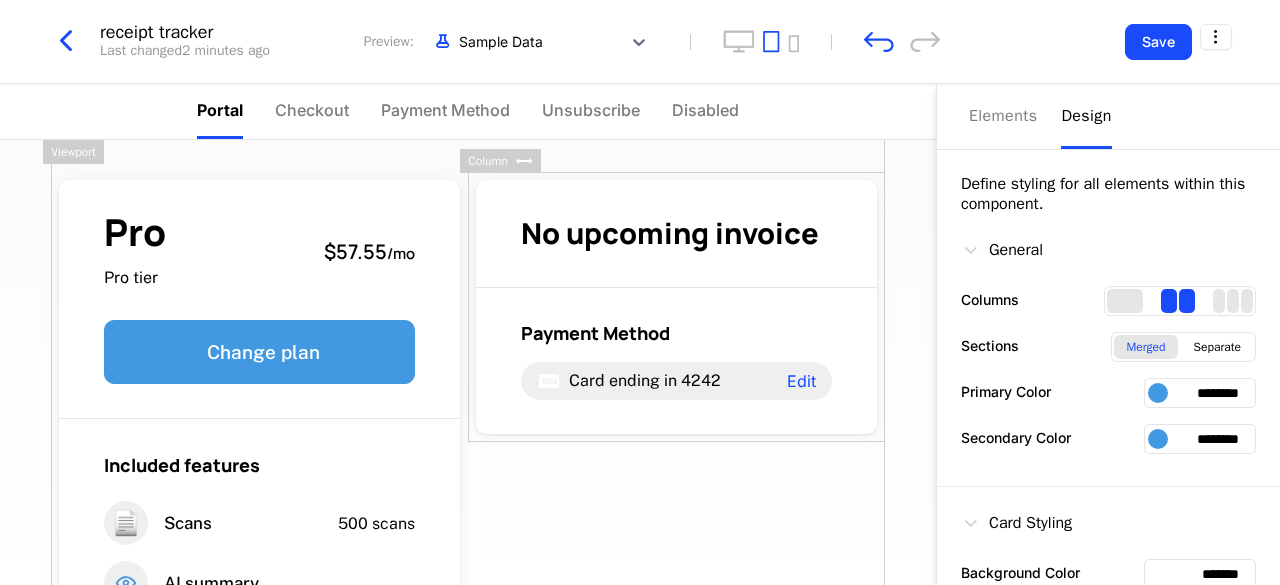 type on "*******" 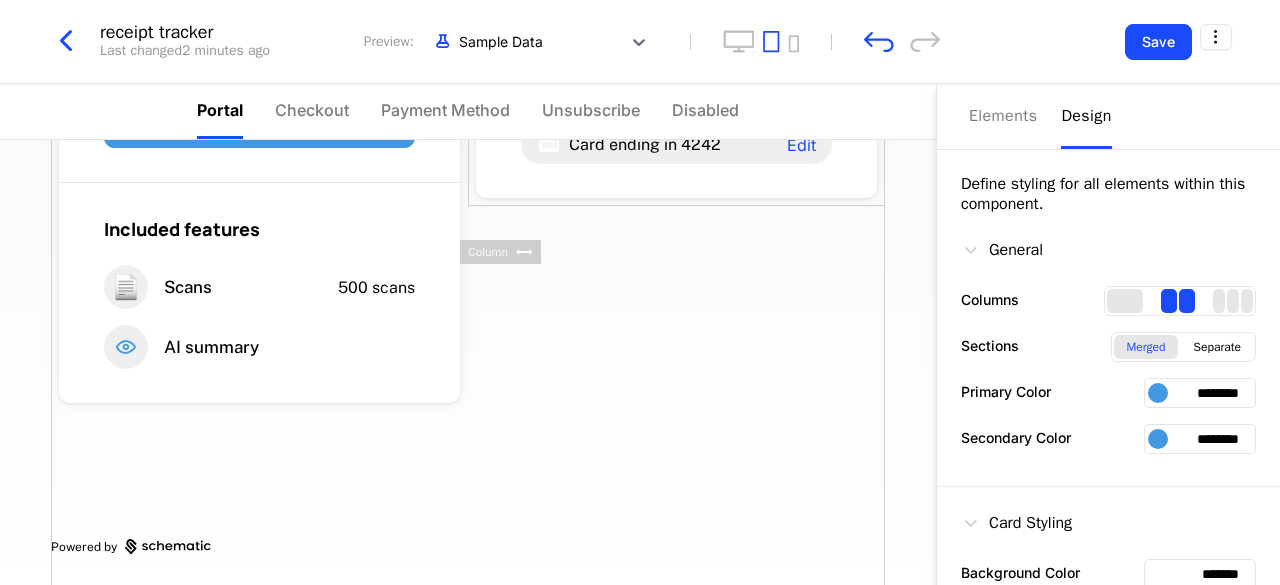 scroll, scrollTop: 236, scrollLeft: 0, axis: vertical 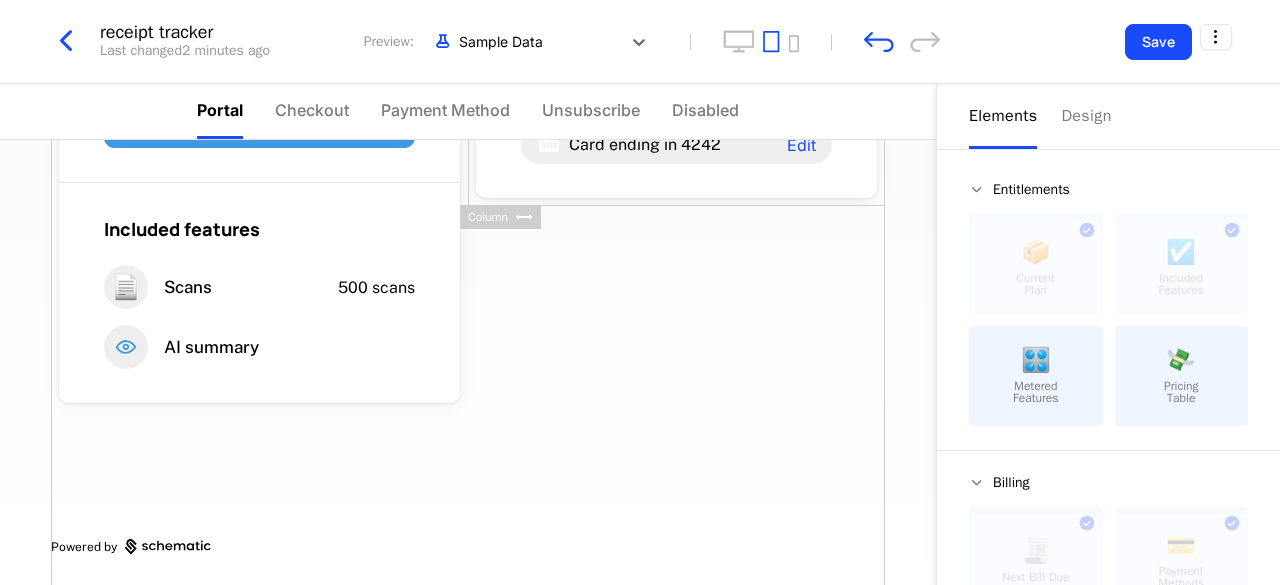 click on "Elements" at bounding box center [1003, 116] 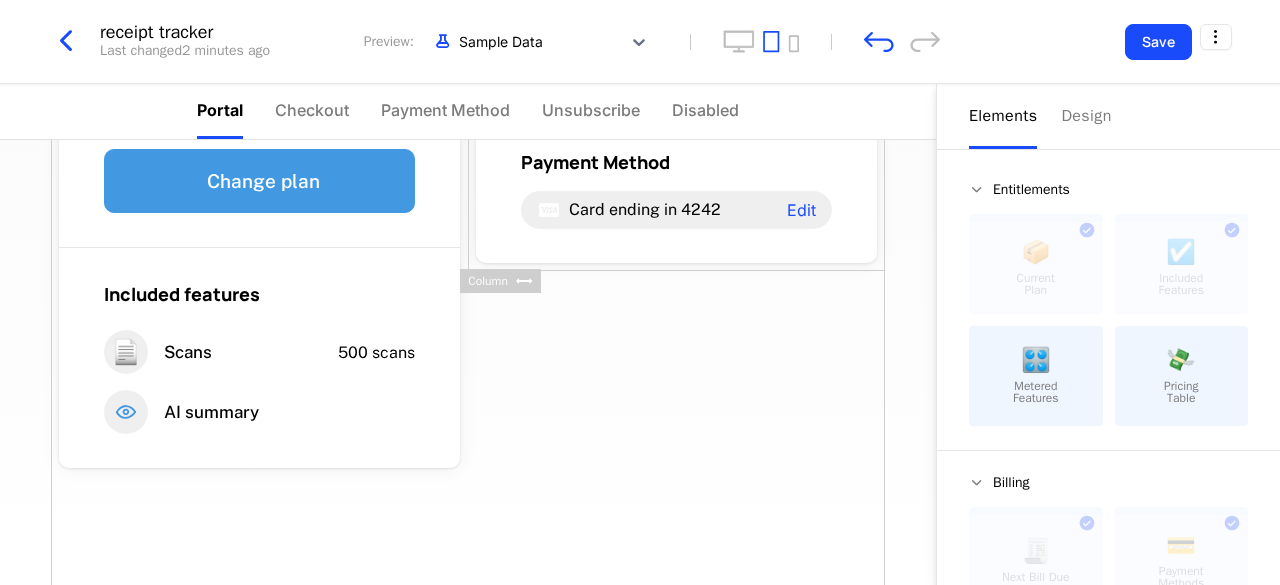 scroll, scrollTop: 176, scrollLeft: 0, axis: vertical 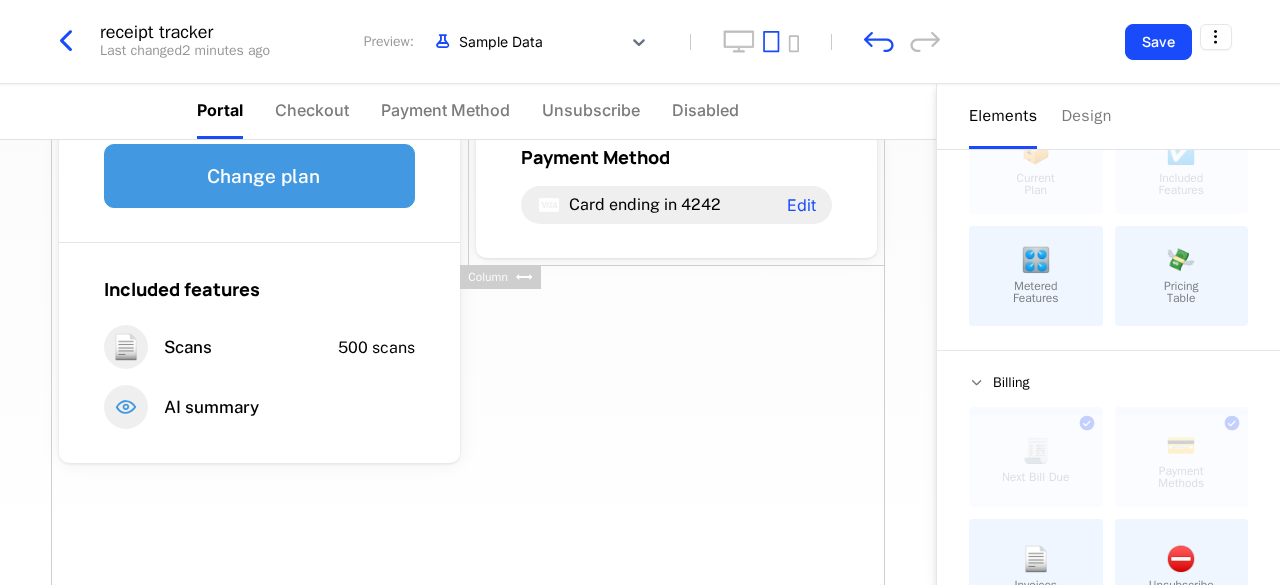 click on "Metered Features" at bounding box center (1036, 292) 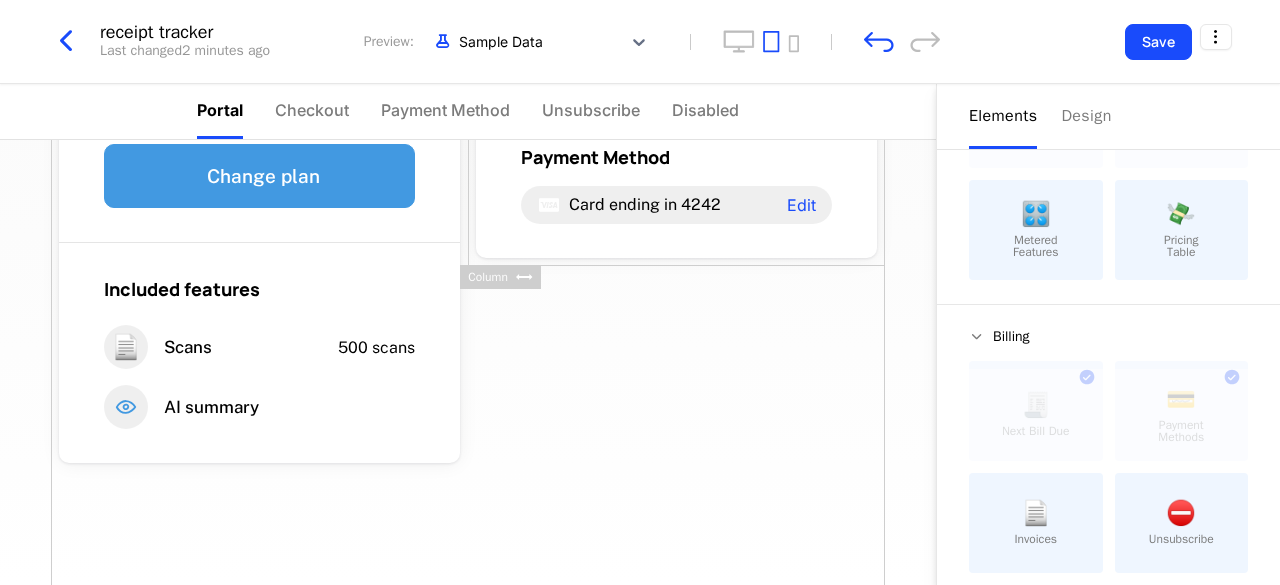 scroll, scrollTop: 144, scrollLeft: 0, axis: vertical 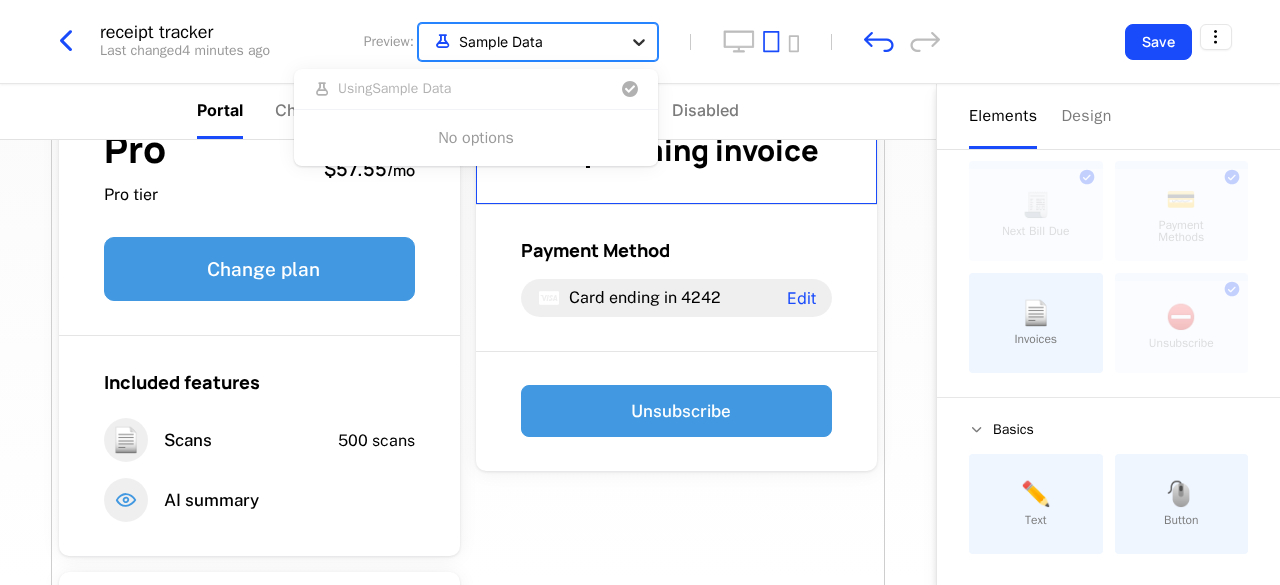 click at bounding box center (639, 42) 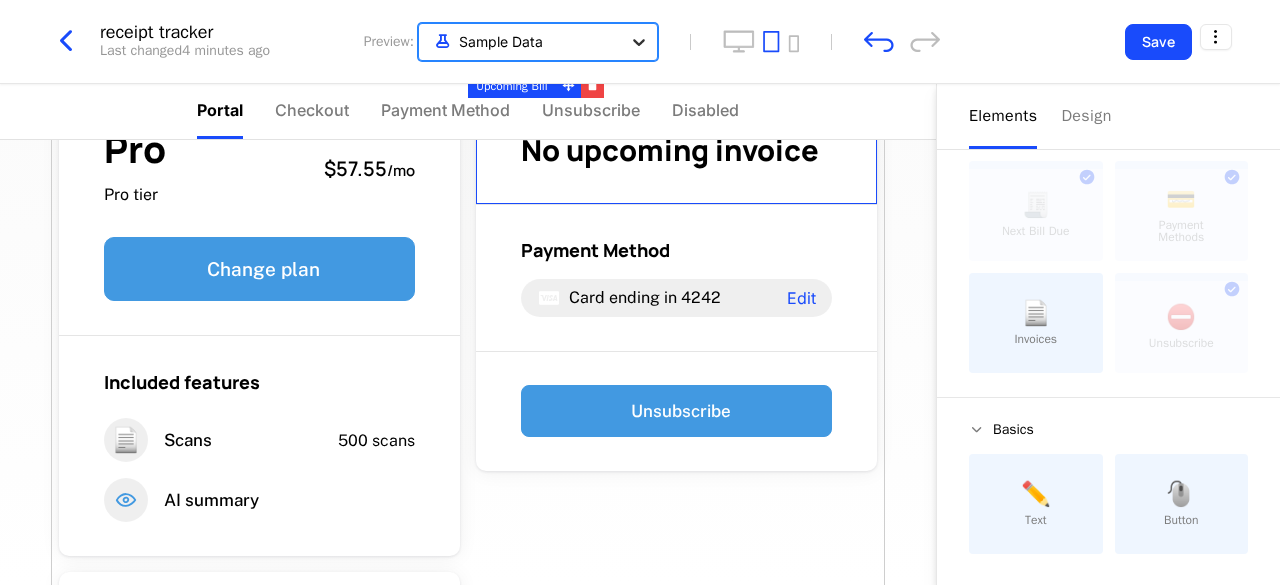 click at bounding box center [639, 42] 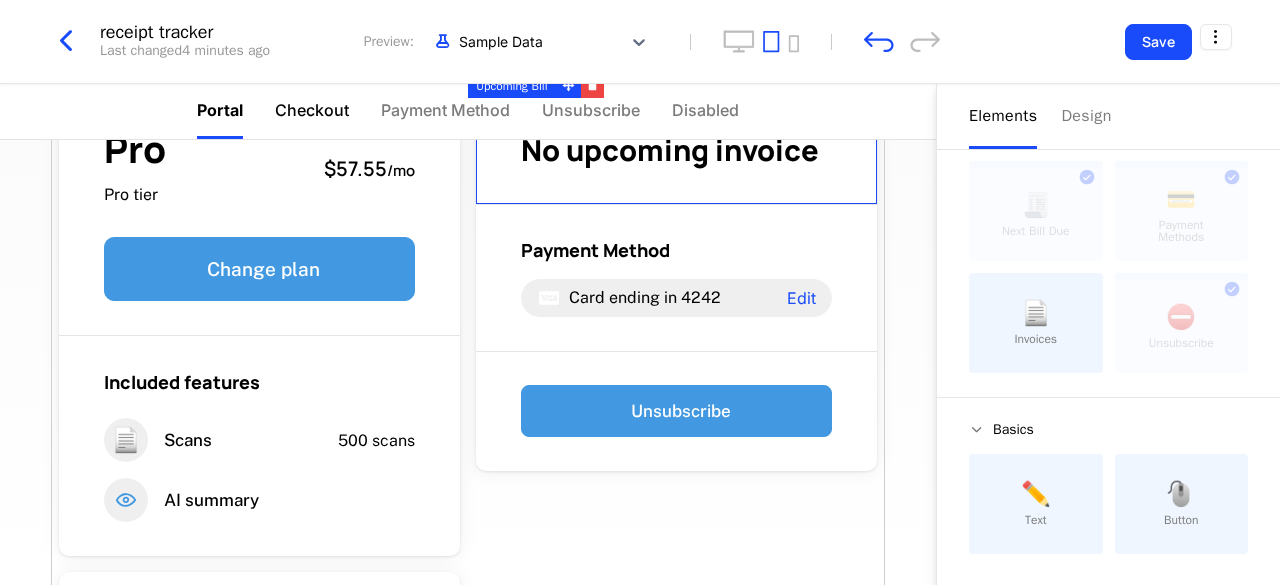 click on "Checkout" at bounding box center [312, 110] 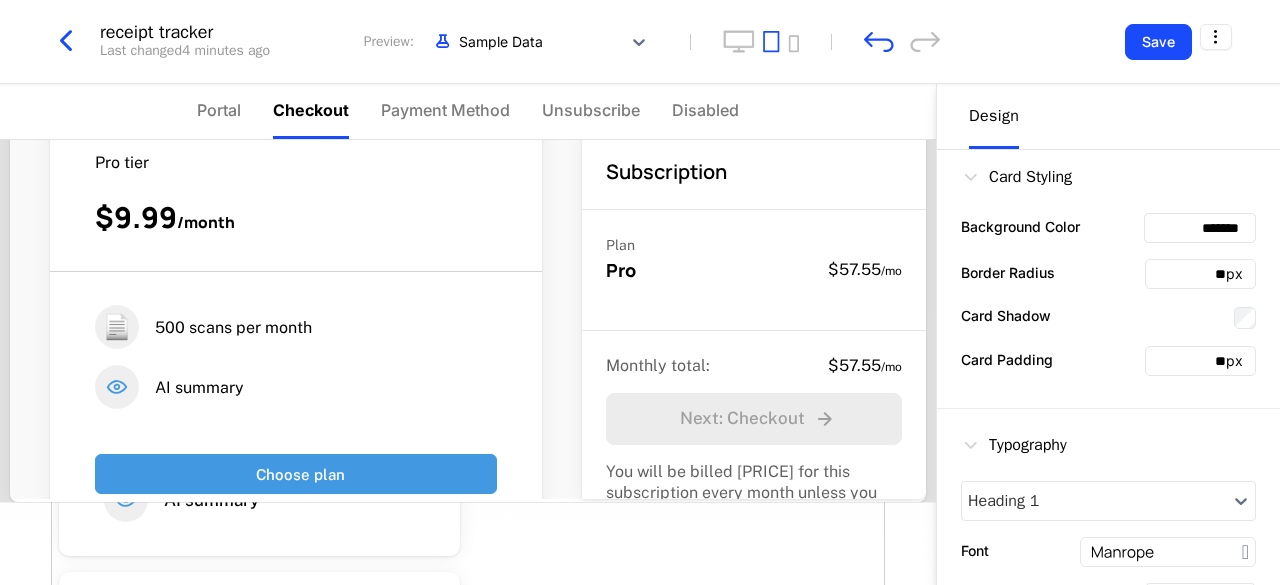 scroll, scrollTop: 1090, scrollLeft: 0, axis: vertical 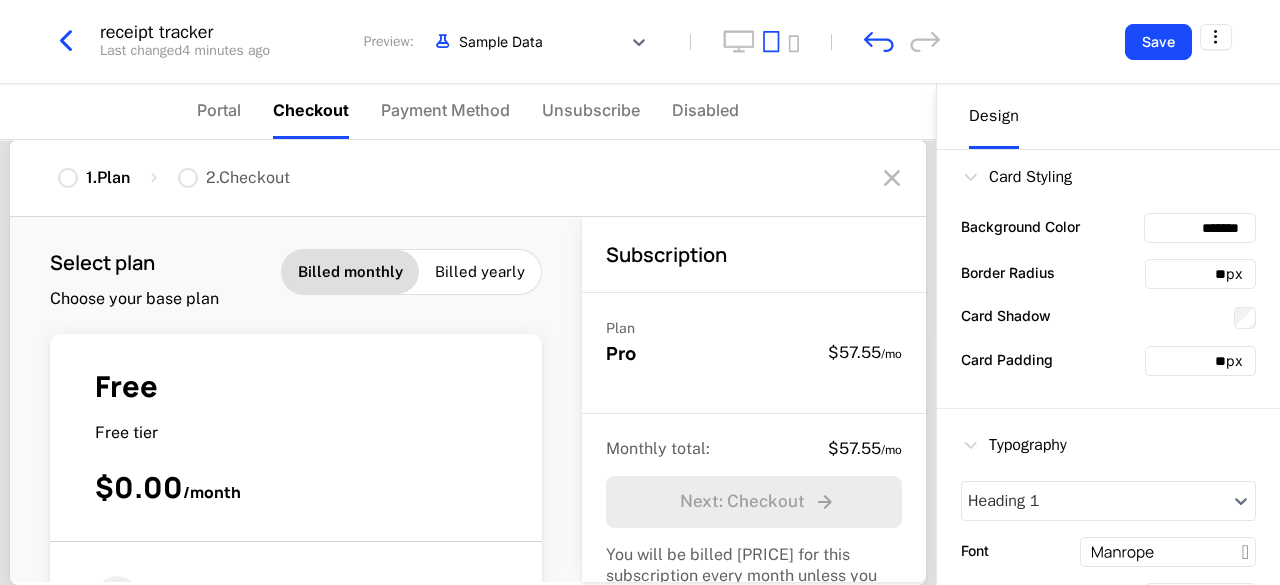 click on "Select plan Choose your base plan Billed monthly Billed yearly Free Free tier $0.00 / month 📄 5   scans   per   month Choose plan Starter Starter tier $4.99 / month 📄 100   scans   per   month Choose plan Pro Pro tier $9.99 / month 📄 500   scans   per   month AI summary Choose plan" at bounding box center [296, 399] 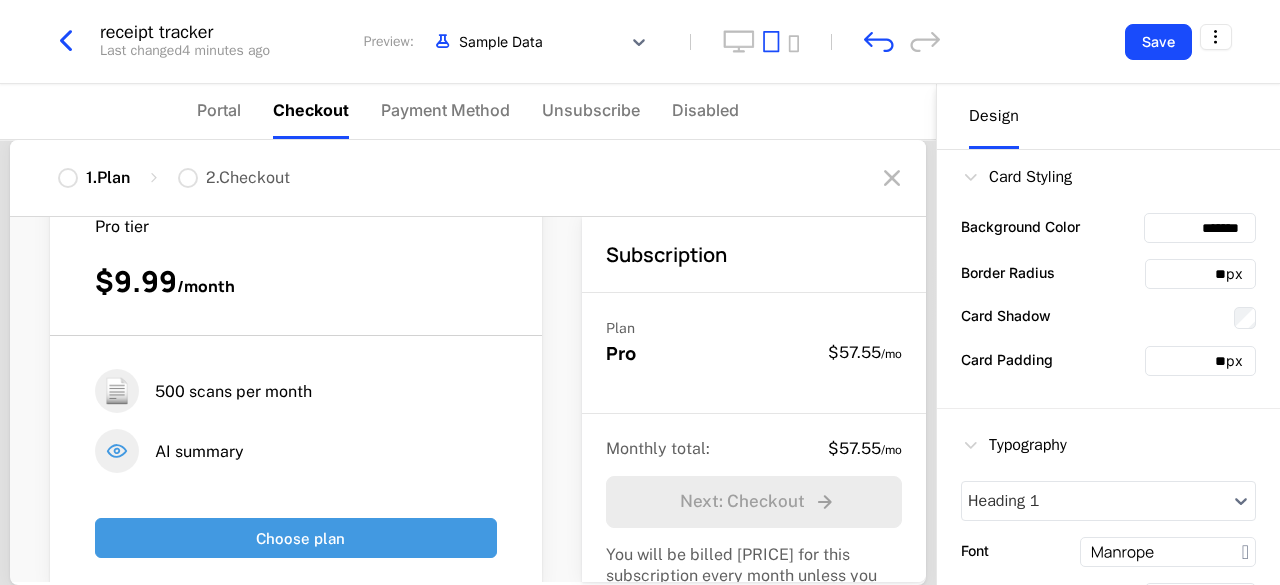 scroll, scrollTop: 1090, scrollLeft: 0, axis: vertical 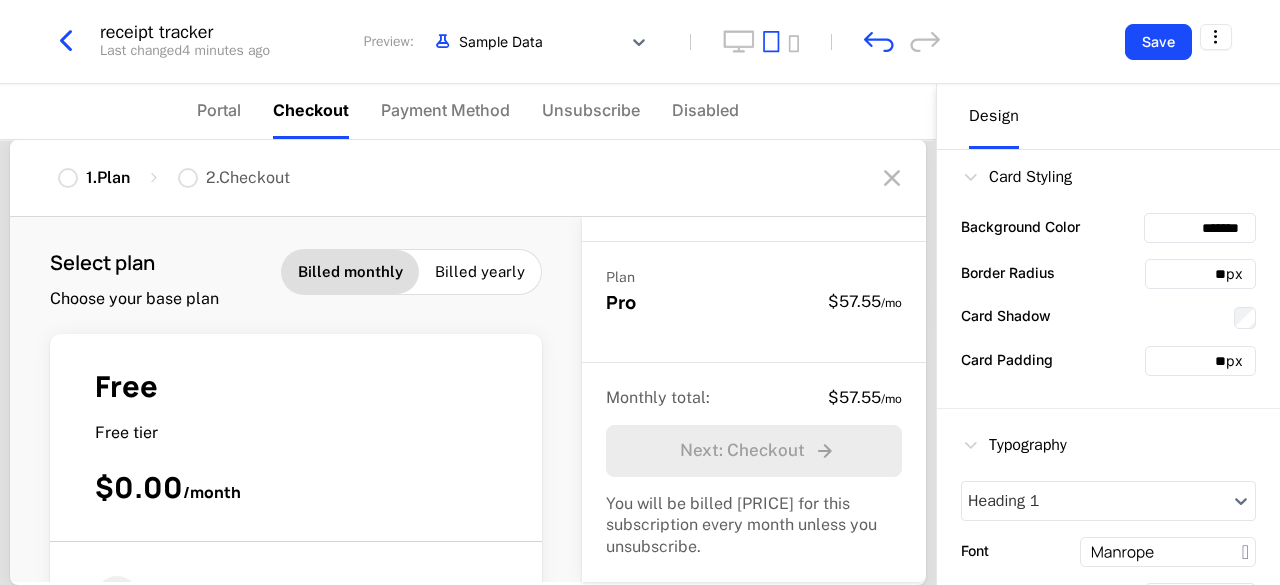 click on "Billed yearly" at bounding box center [480, 272] 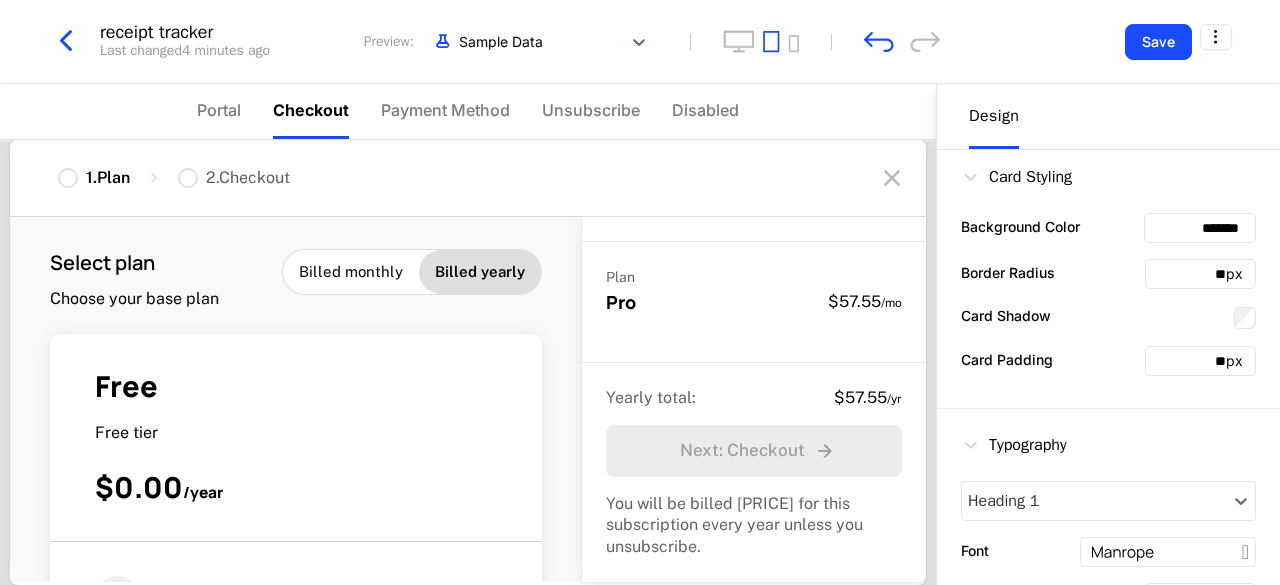 click at bounding box center (188, 178) 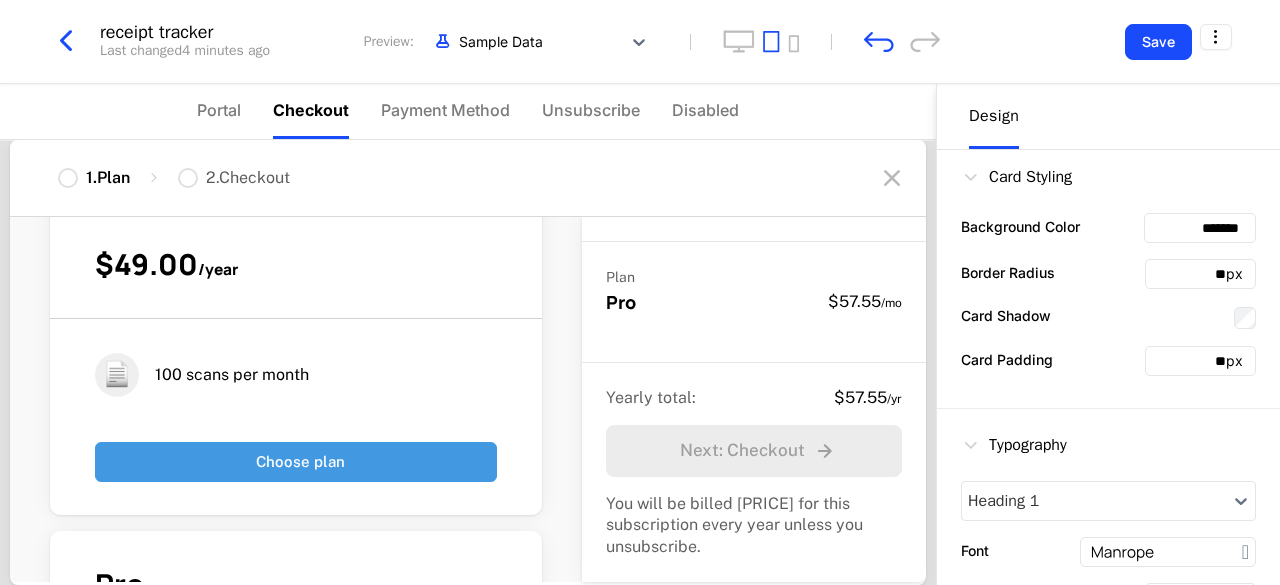scroll, scrollTop: 674, scrollLeft: 0, axis: vertical 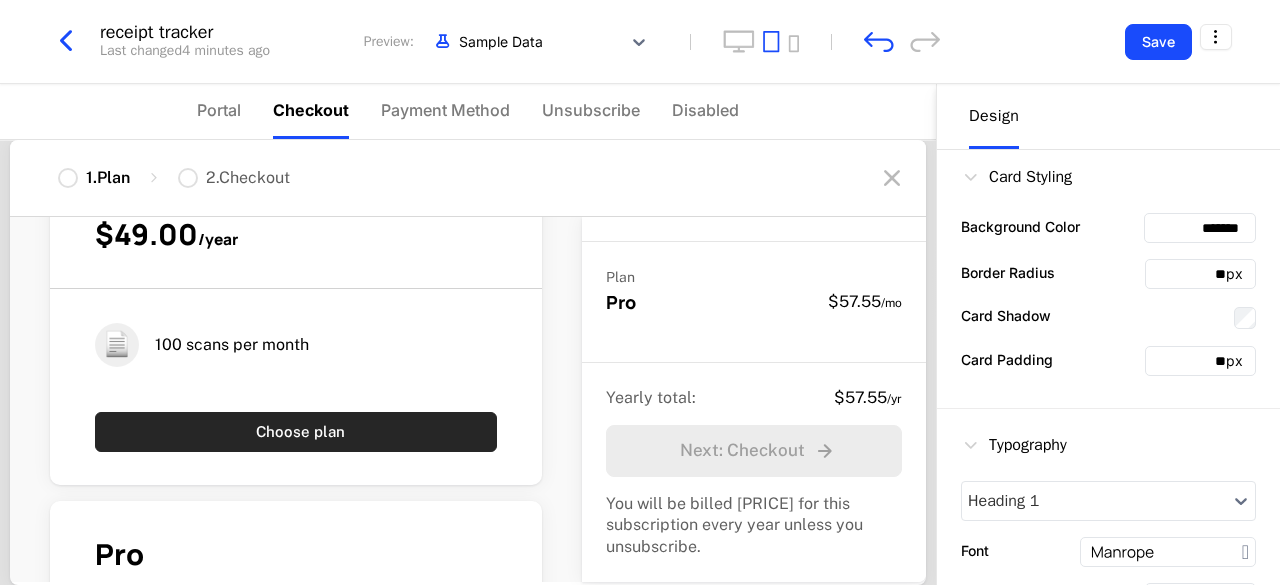 click on "Choose plan" at bounding box center (296, 432) 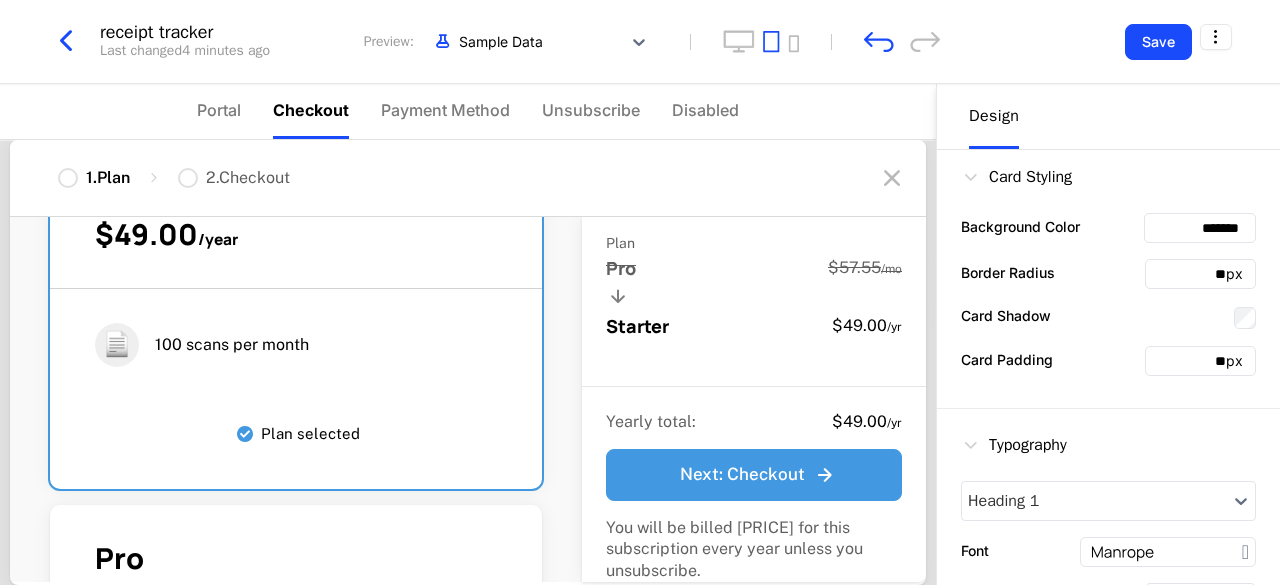 scroll, scrollTop: 110, scrollLeft: 0, axis: vertical 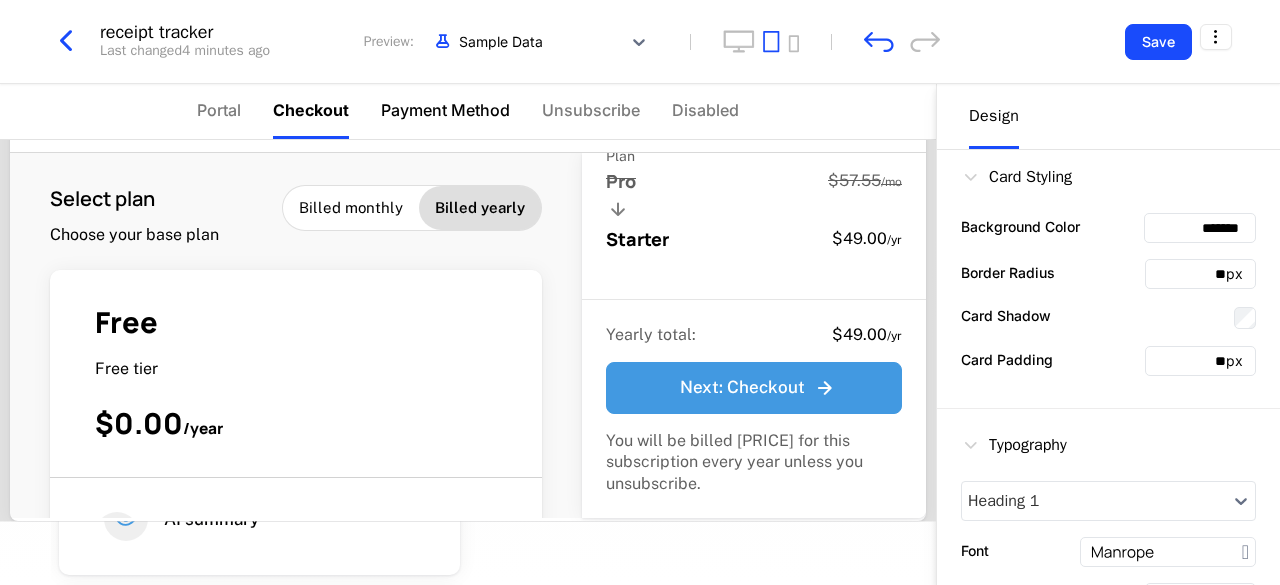 click on "Payment Method" at bounding box center [445, 110] 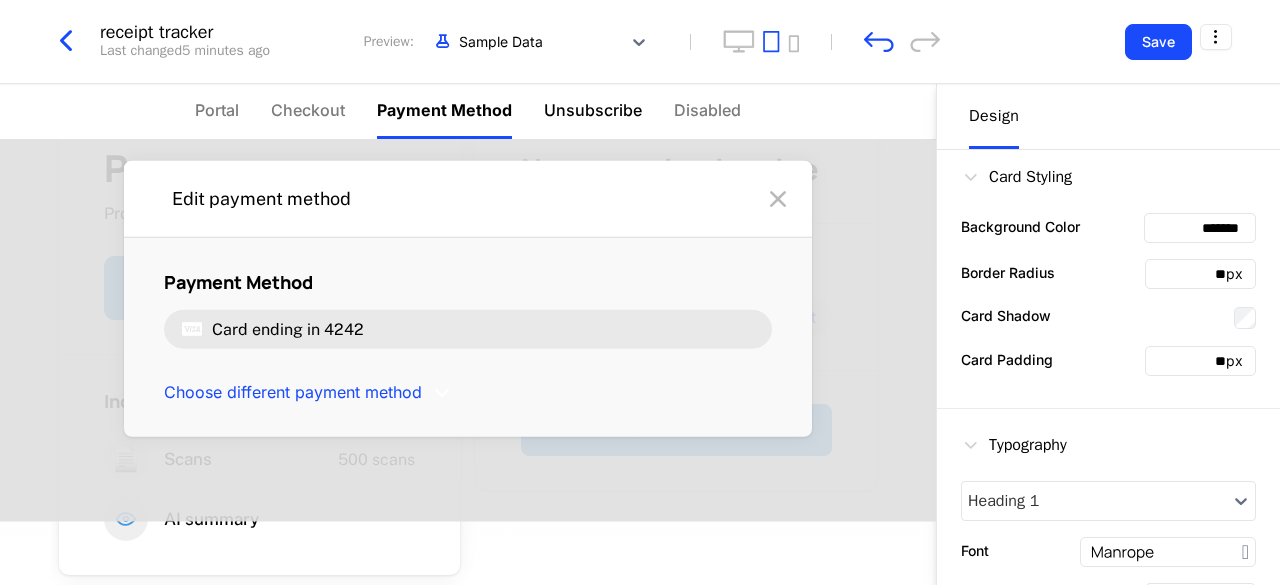 click on "Unsubscribe" at bounding box center (593, 110) 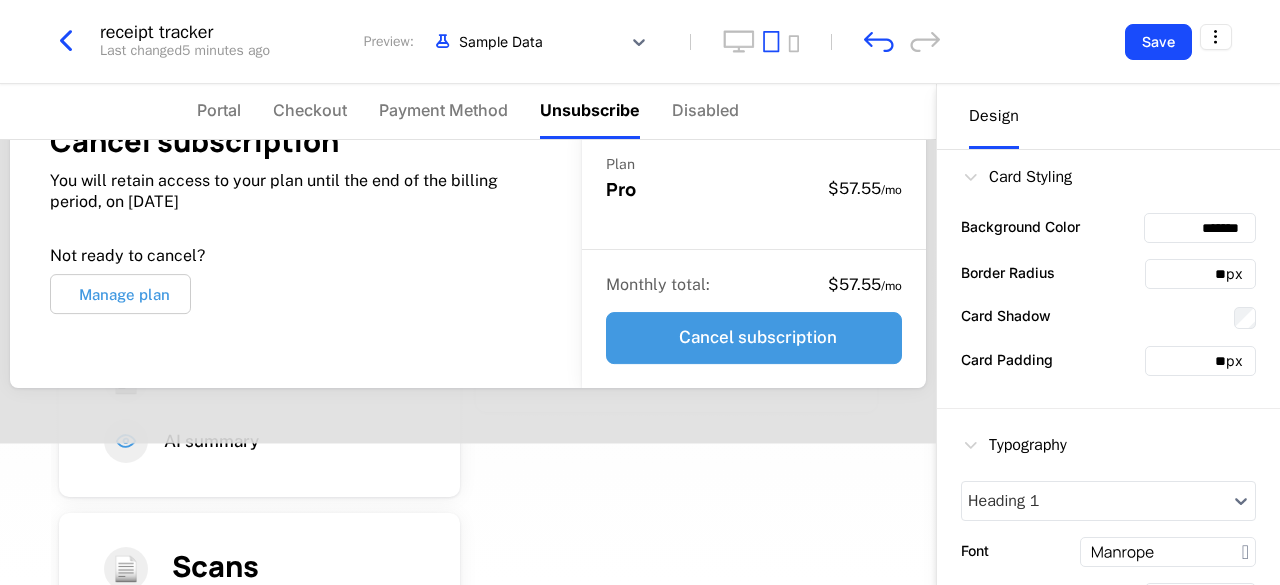 scroll, scrollTop: 0, scrollLeft: 0, axis: both 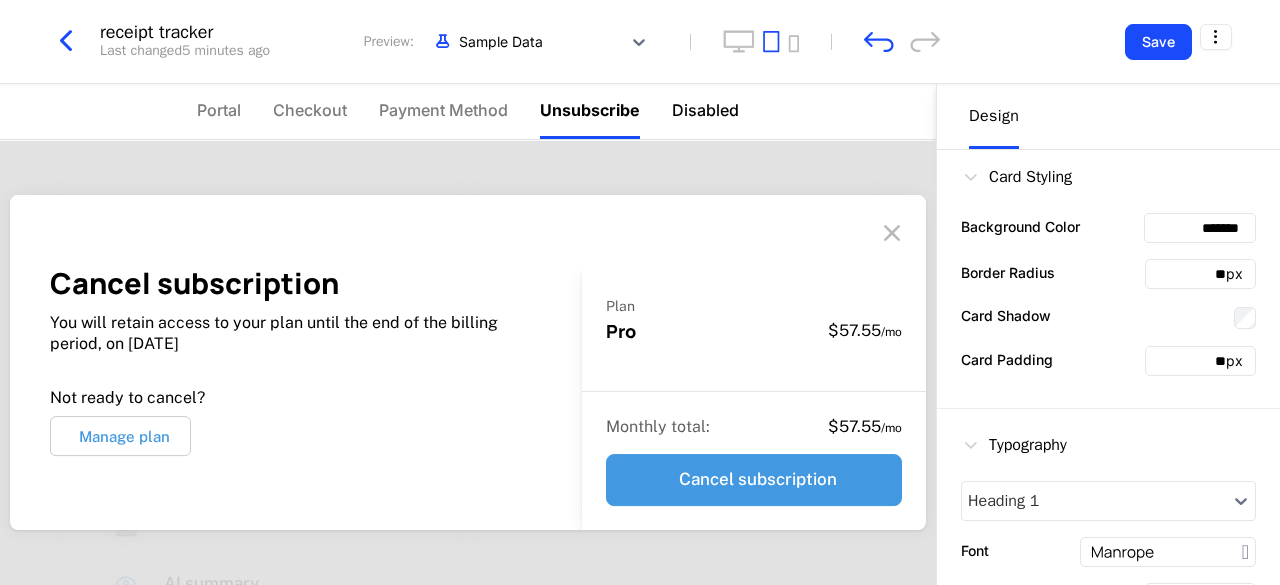 click on "Disabled" at bounding box center [705, 110] 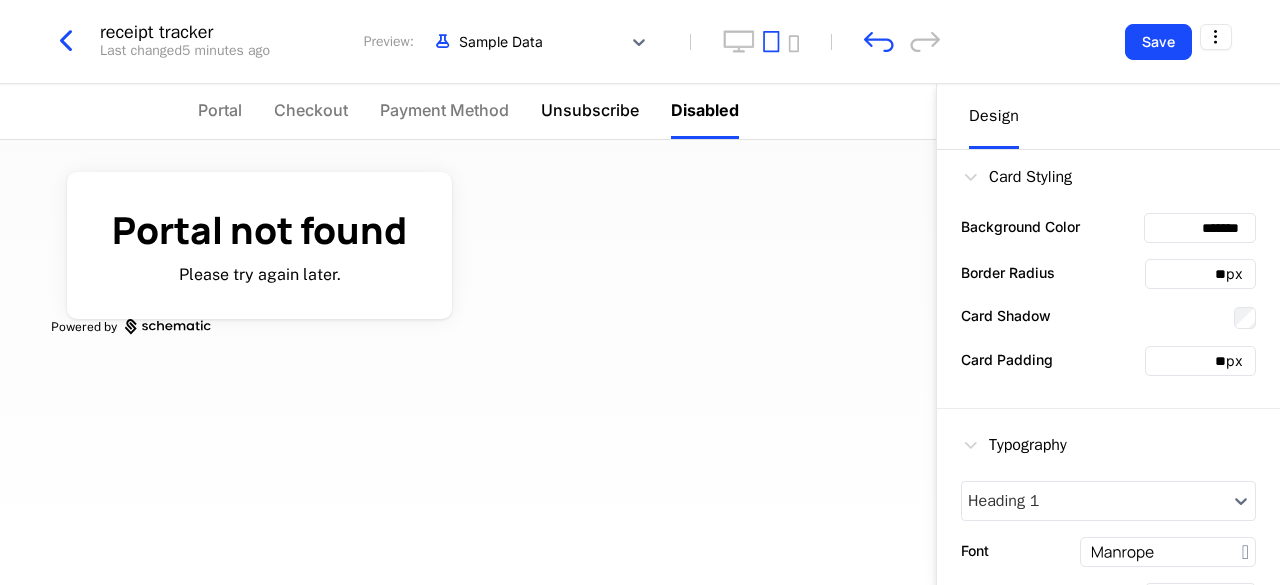 click on "Unsubscribe" at bounding box center (590, 110) 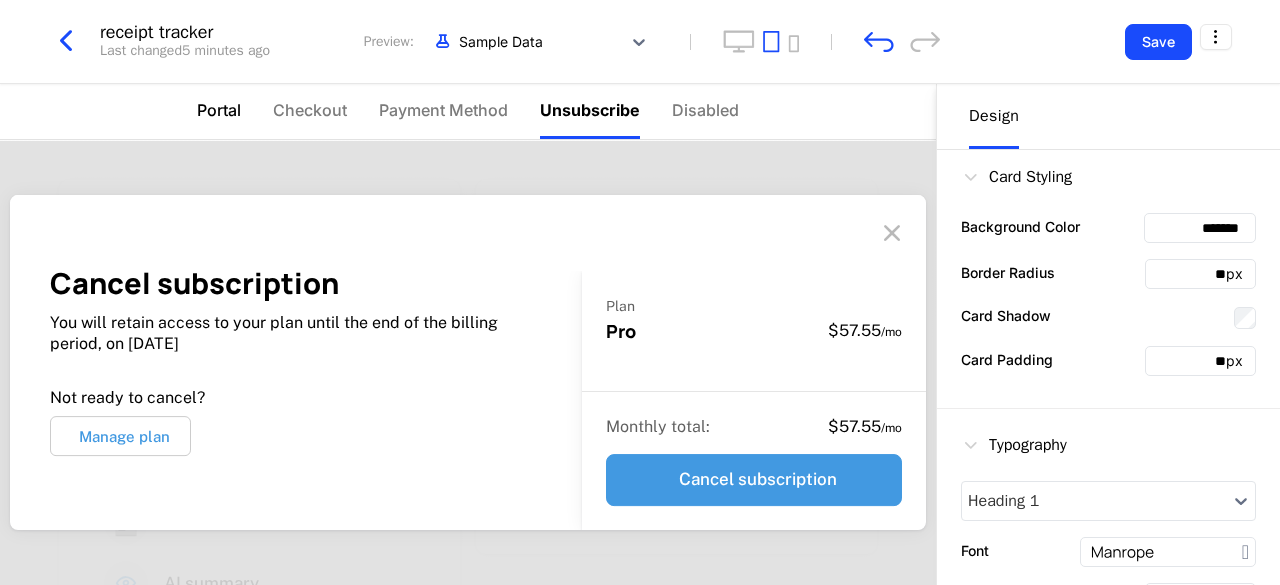 click on "Portal" at bounding box center [219, 110] 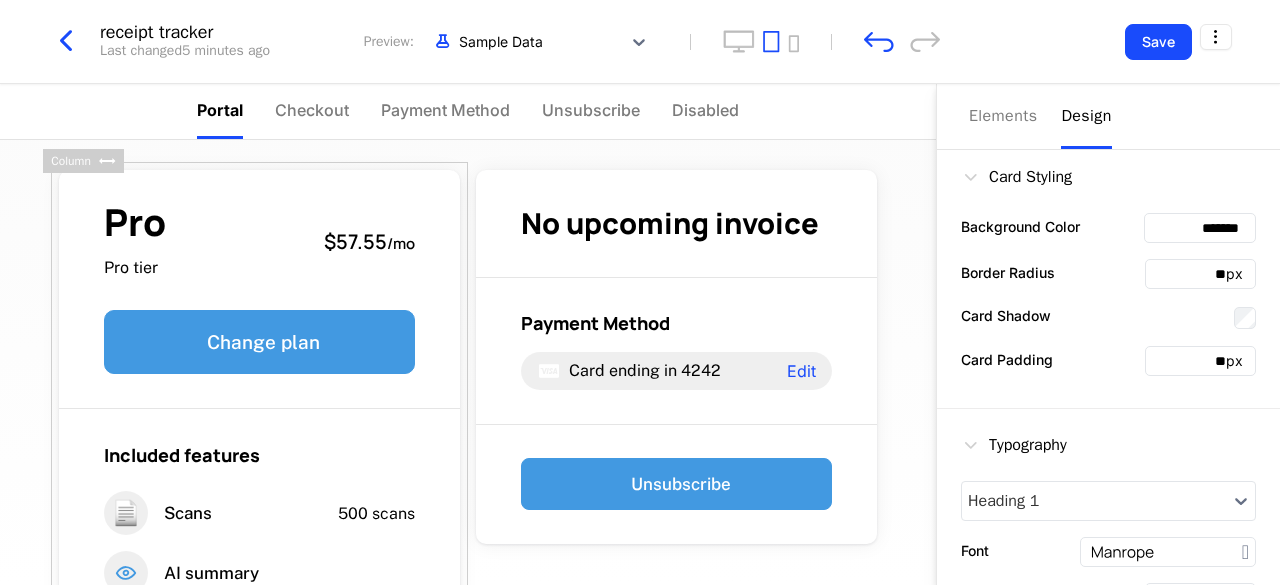 scroll, scrollTop: 0, scrollLeft: 0, axis: both 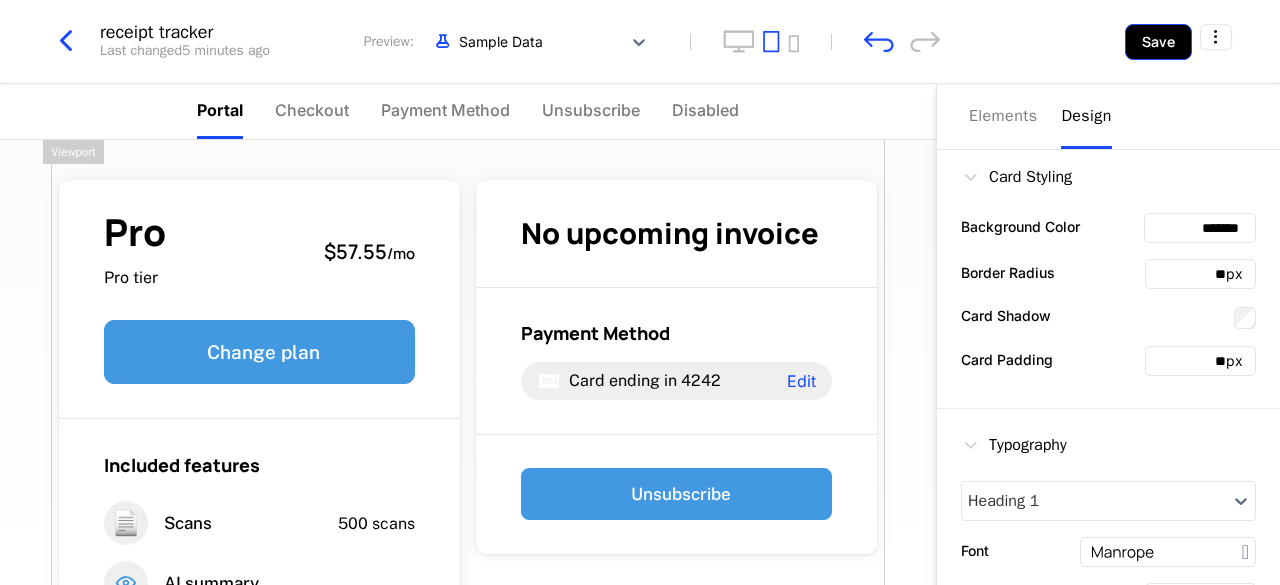 click on "Save" at bounding box center [1158, 42] 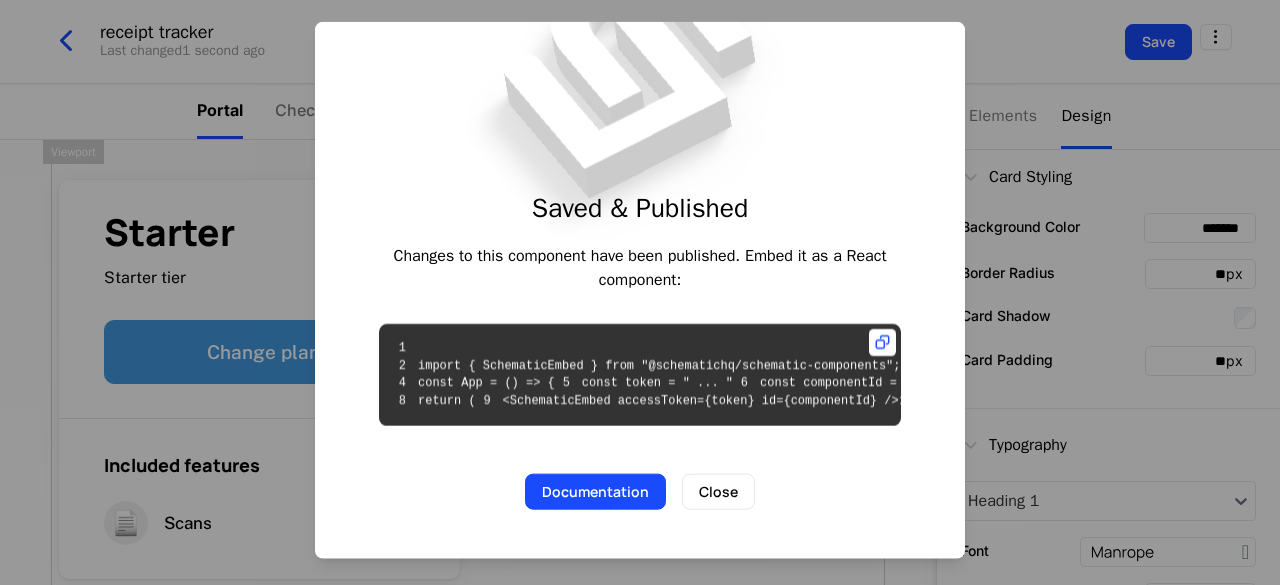 scroll, scrollTop: 212, scrollLeft: 0, axis: vertical 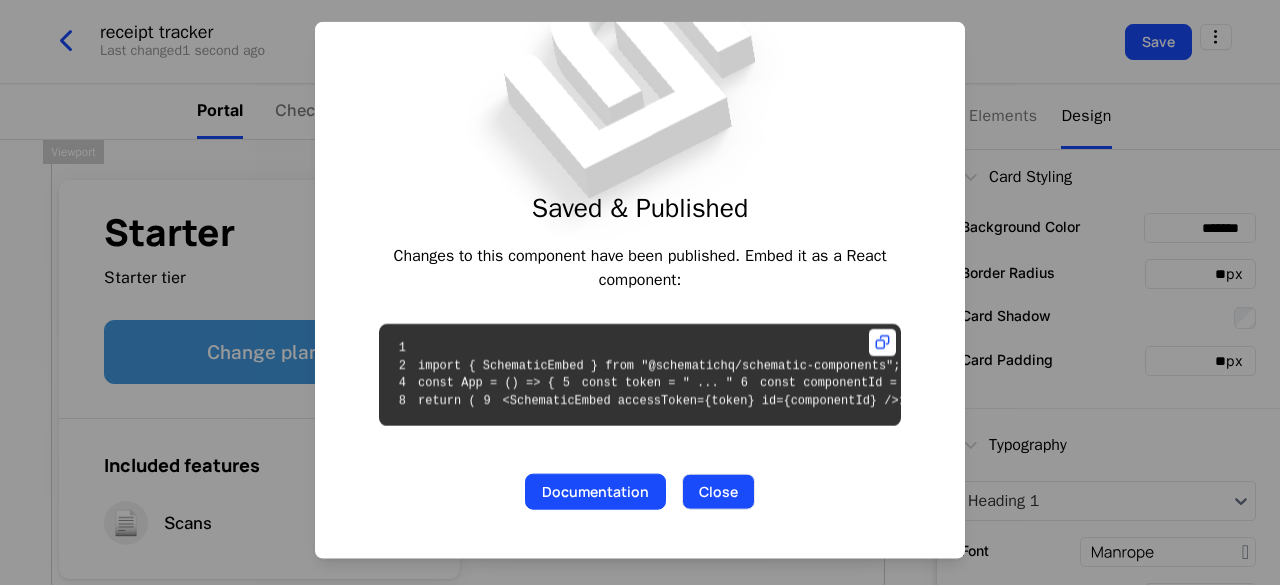 click on "Close" at bounding box center [718, 492] 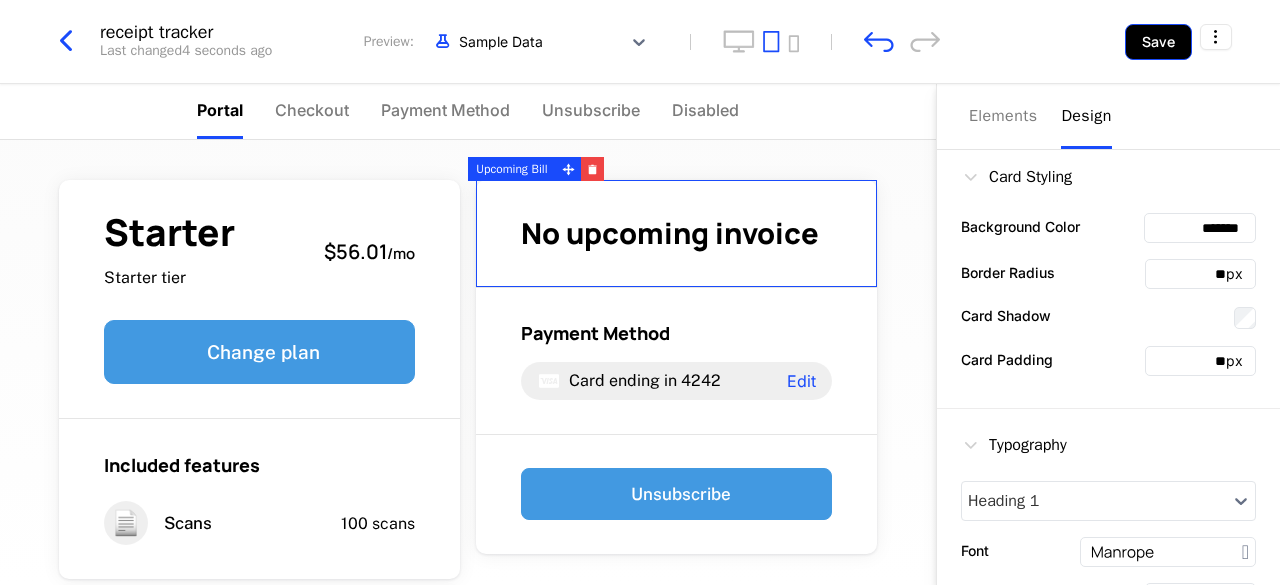 click on "Save" at bounding box center (1158, 42) 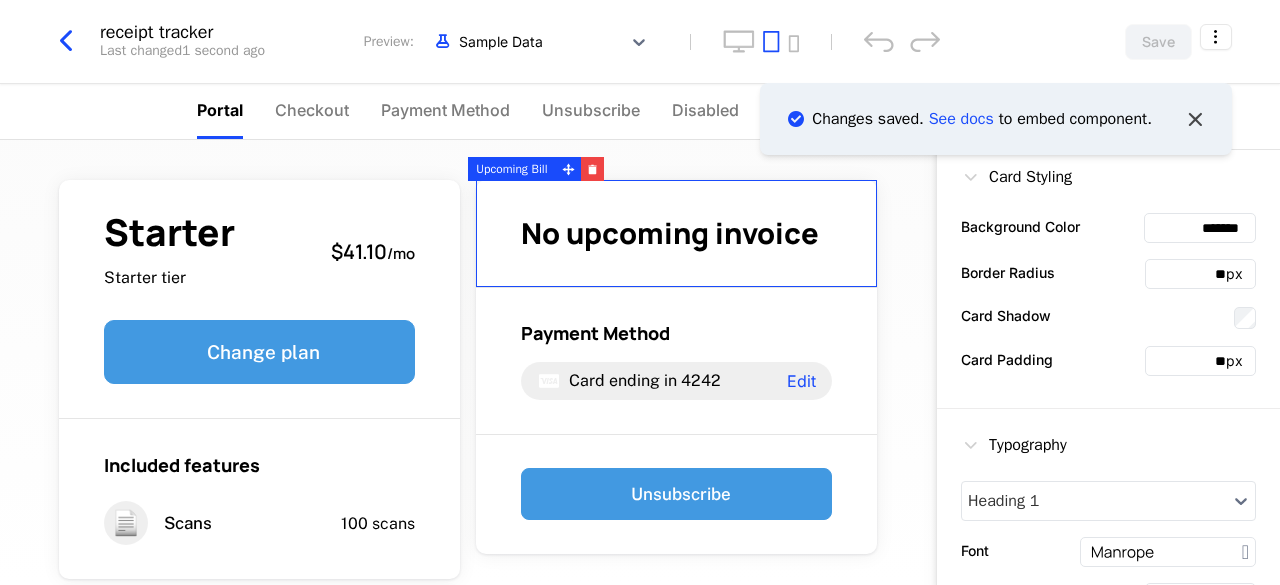click at bounding box center (1195, 118) 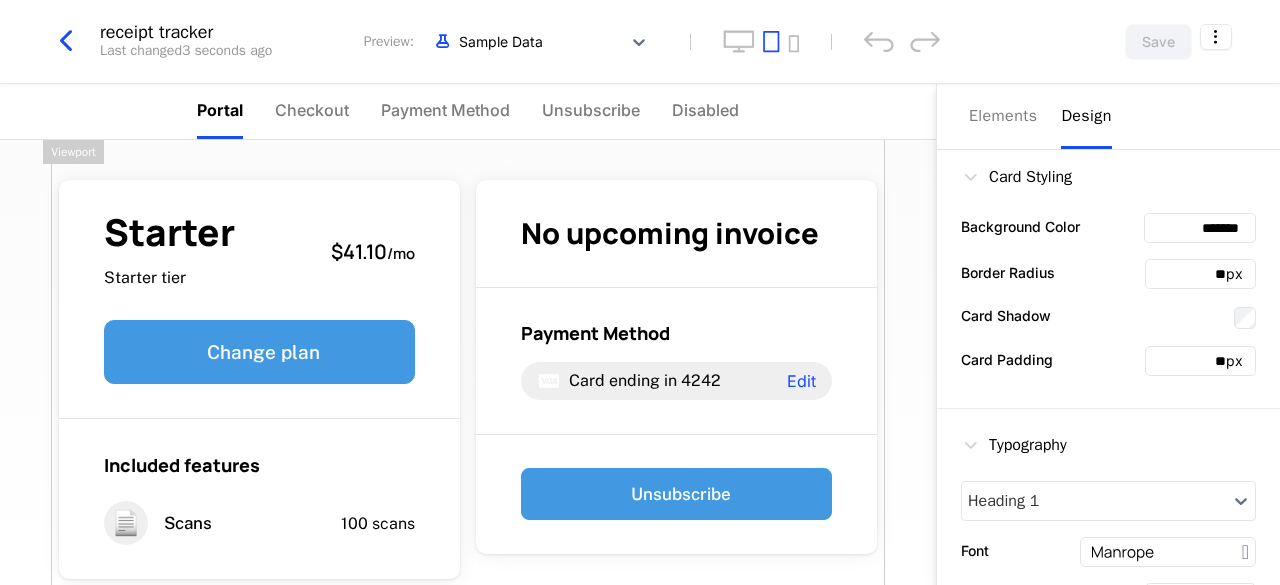 click at bounding box center (66, 41) 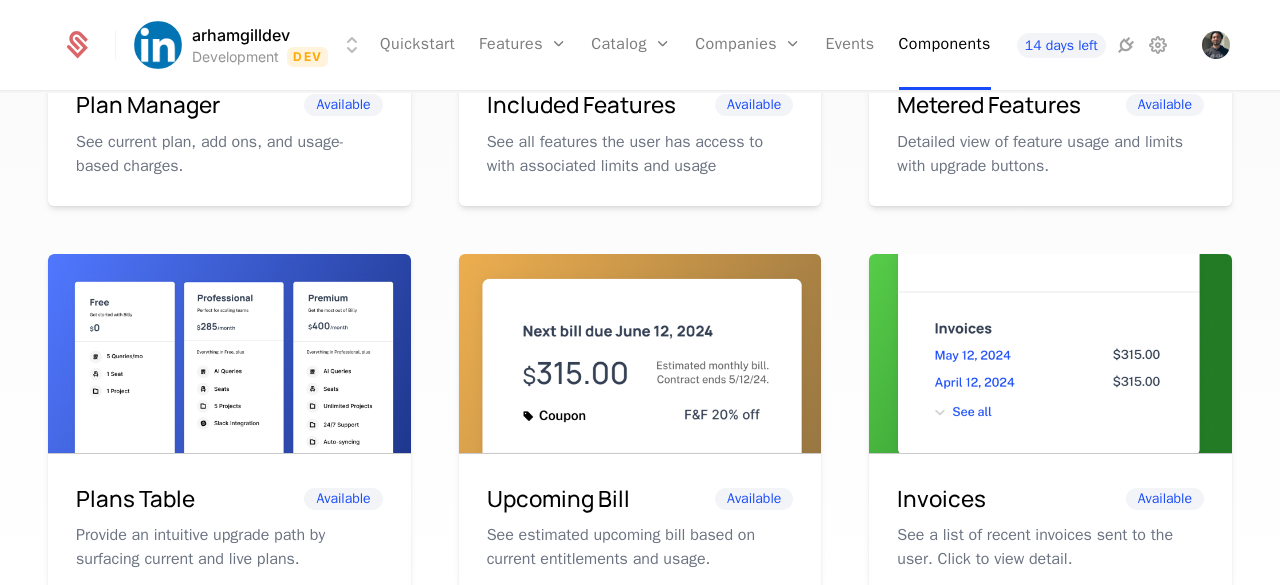 scroll, scrollTop: 0, scrollLeft: 0, axis: both 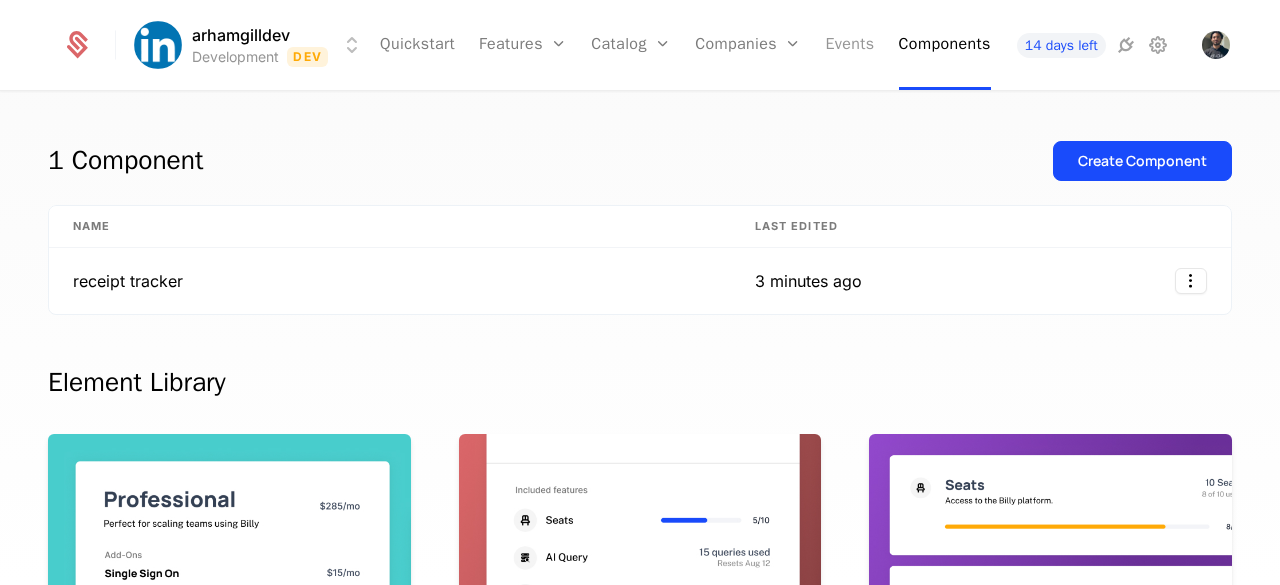 click on "Events" at bounding box center [850, 45] 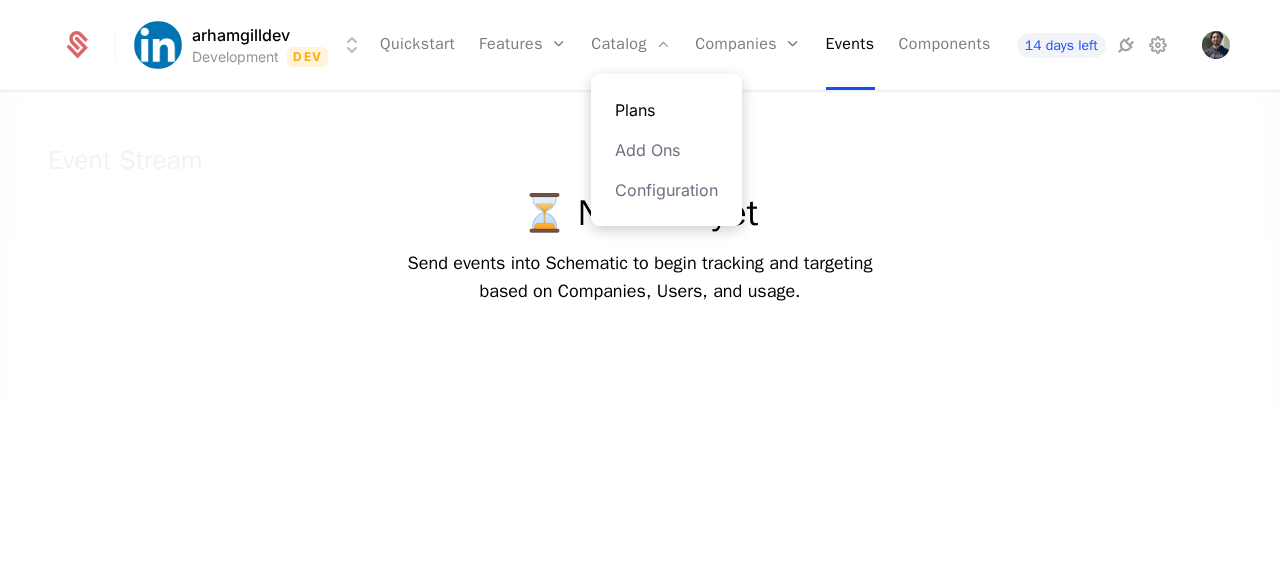 click on "Plans" at bounding box center (666, 110) 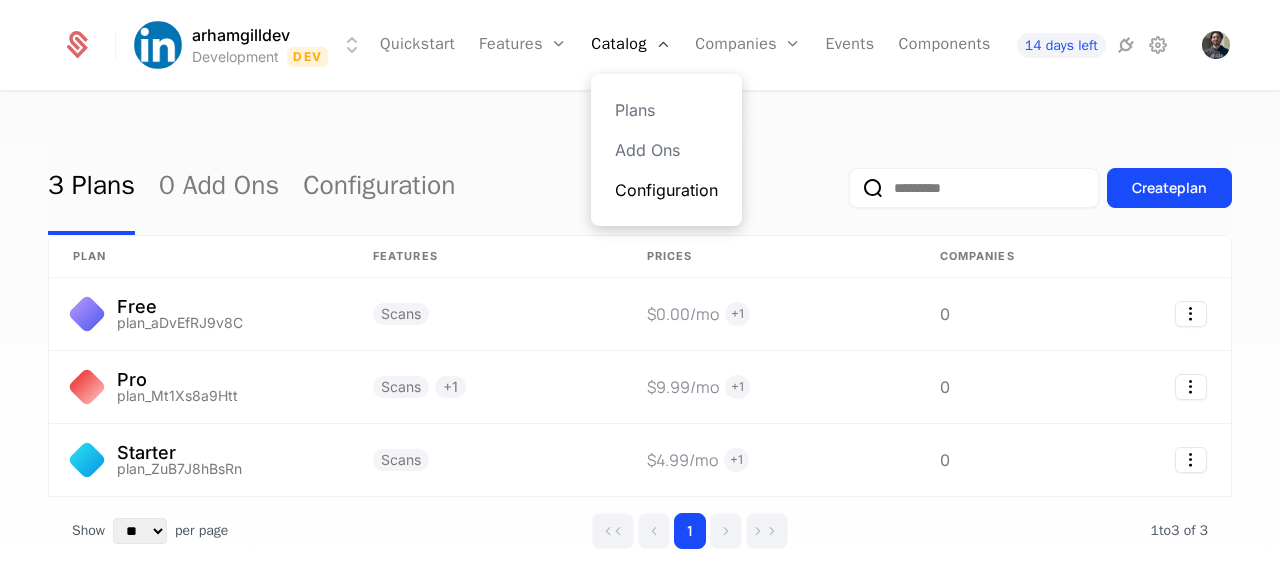 click on "Configuration" at bounding box center (666, 190) 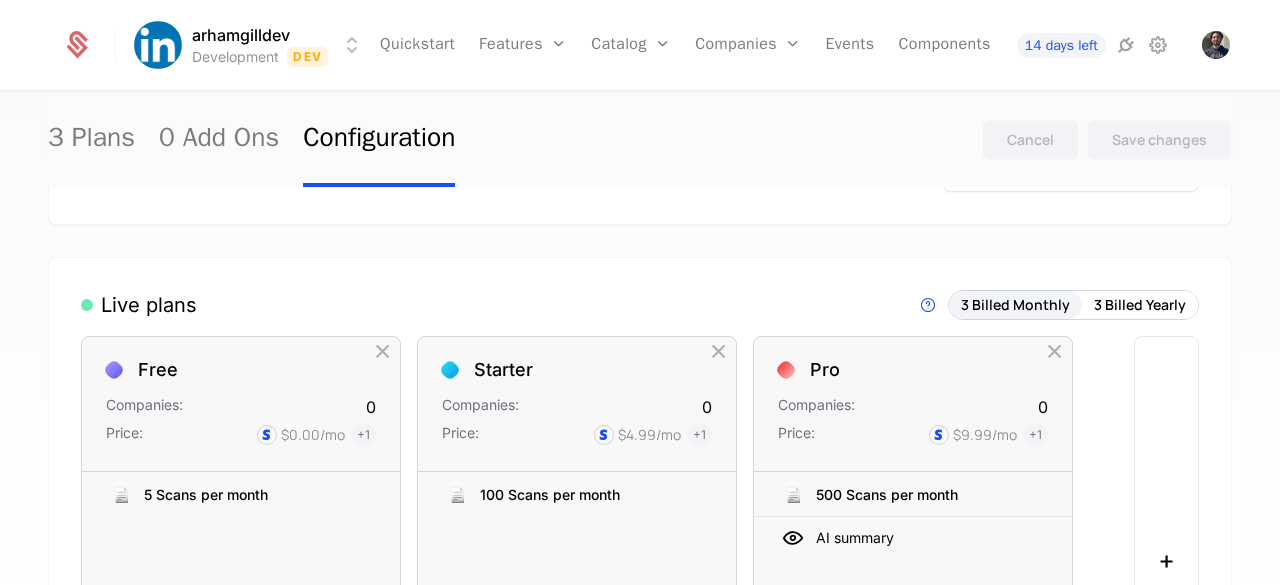 scroll, scrollTop: 0, scrollLeft: 0, axis: both 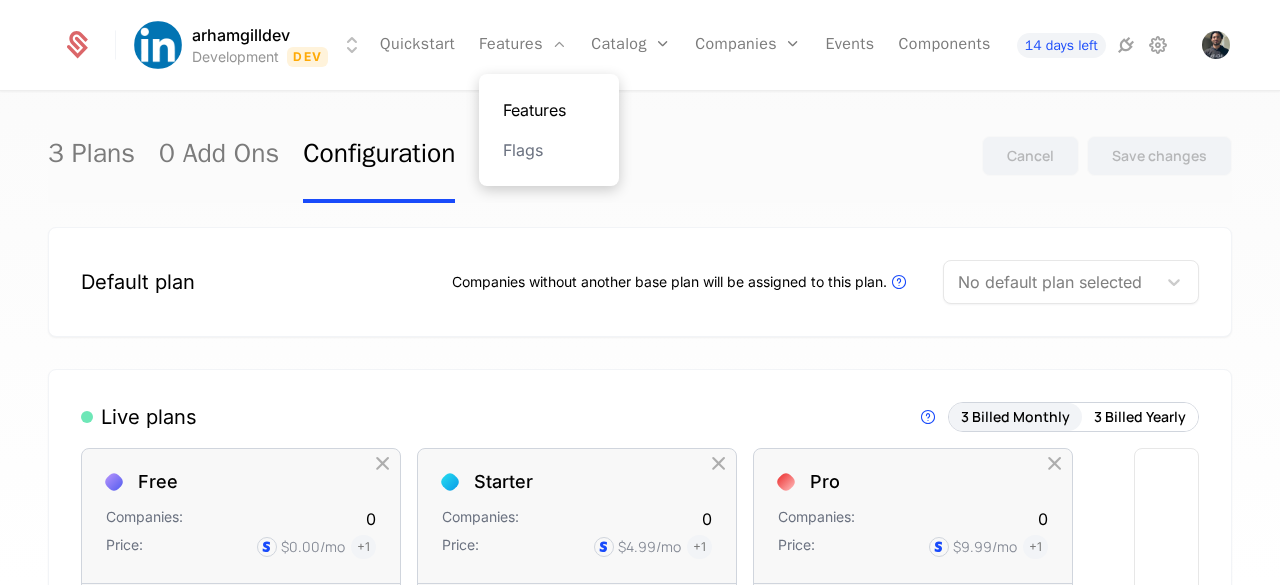 click on "Features" at bounding box center (549, 110) 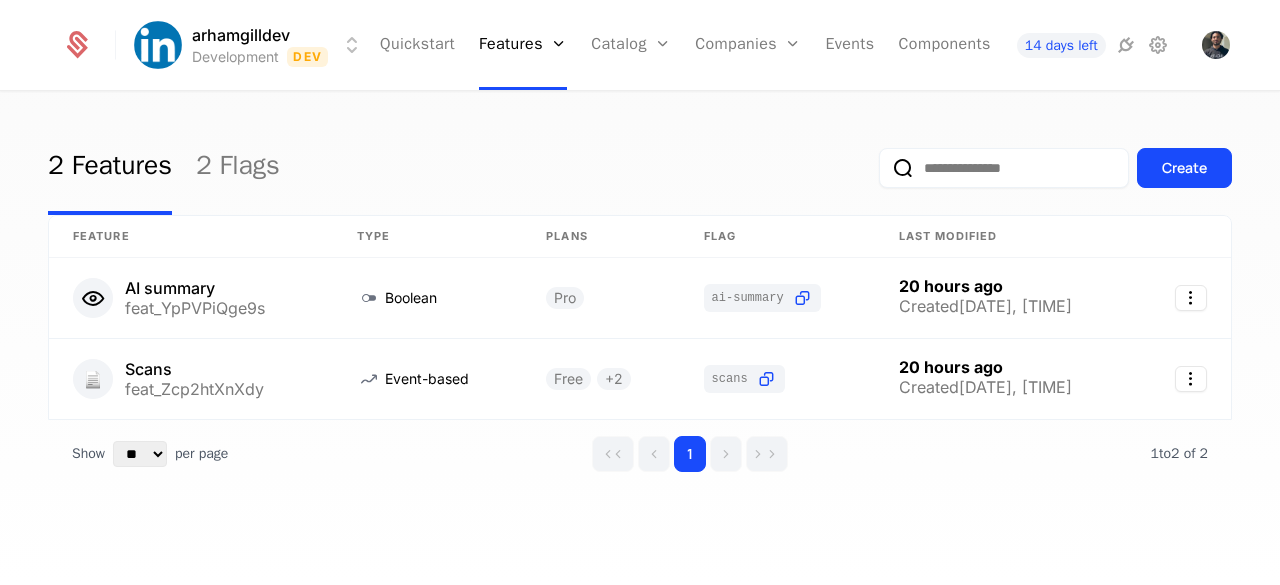scroll, scrollTop: 0, scrollLeft: 0, axis: both 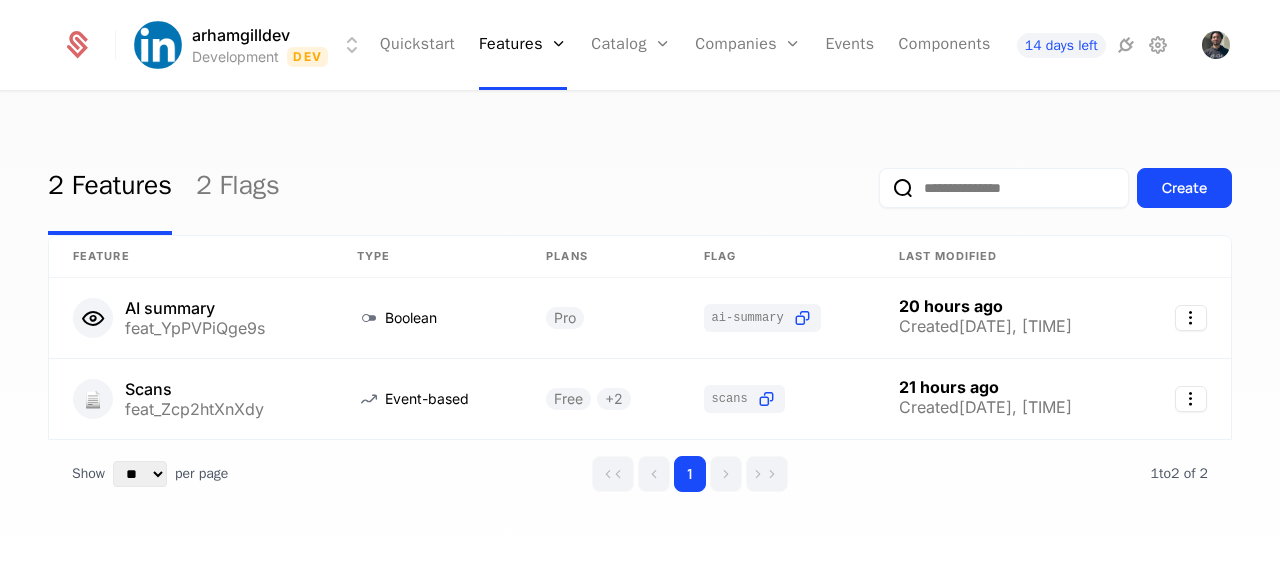 click on "2 Features 2 Flags Create Feature Type Plans Flag Last Modified AI summary feat_YpPVPiQge9s Boolean Pro ai-summary 20 hours ago Created  7/16/25, 4:56 PM 📄 Scans feat_Zcp2htXnXdy Event-based Free + 2 scans 21 hours ago Created  7/16/25, 4:19 PM Show ** ** ** *** *** per page per page 1 1  to  2   of   2  of   2" at bounding box center (640, 345) 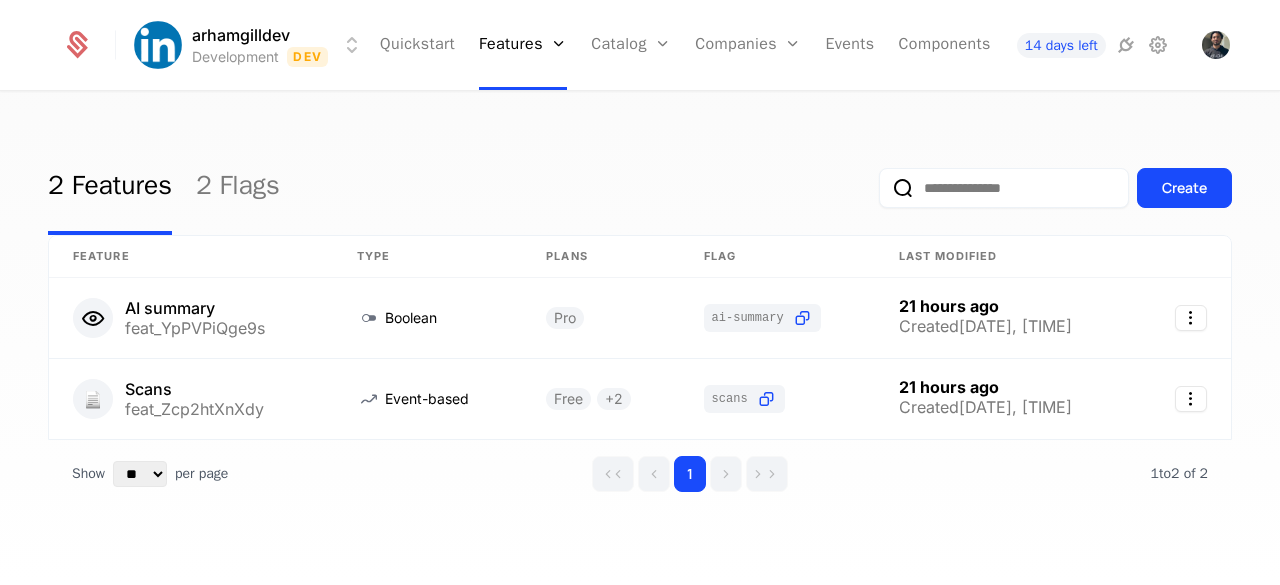 click on "2 Features 2 Flags Create Feature Type Plans Flag Last Modified AI summary feat_YpPVPiQge9s Boolean Pro ai-summary 21 hours ago Created  7/16/25, 4:56 PM 📄 Scans feat_Zcp2htXnXdy Event-based Free + 2 scans 21 hours ago Created  7/16/25, 4:19 PM Show ** ** ** *** *** per page per page 1 1  to  2   of   2  of   2" at bounding box center (640, 345) 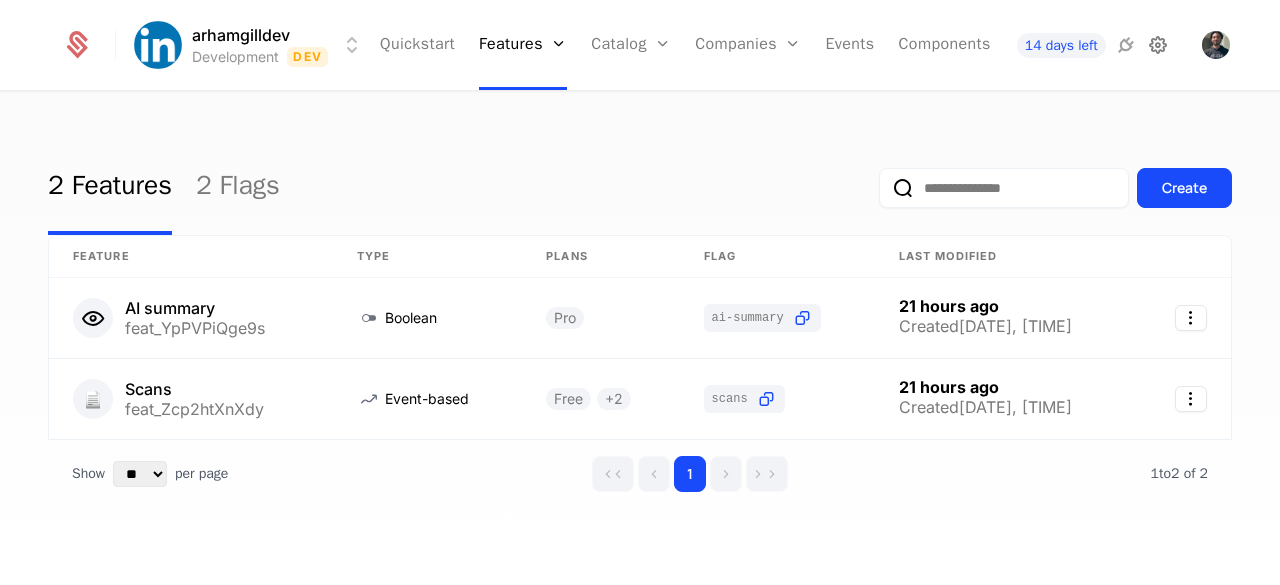 click at bounding box center [1158, 45] 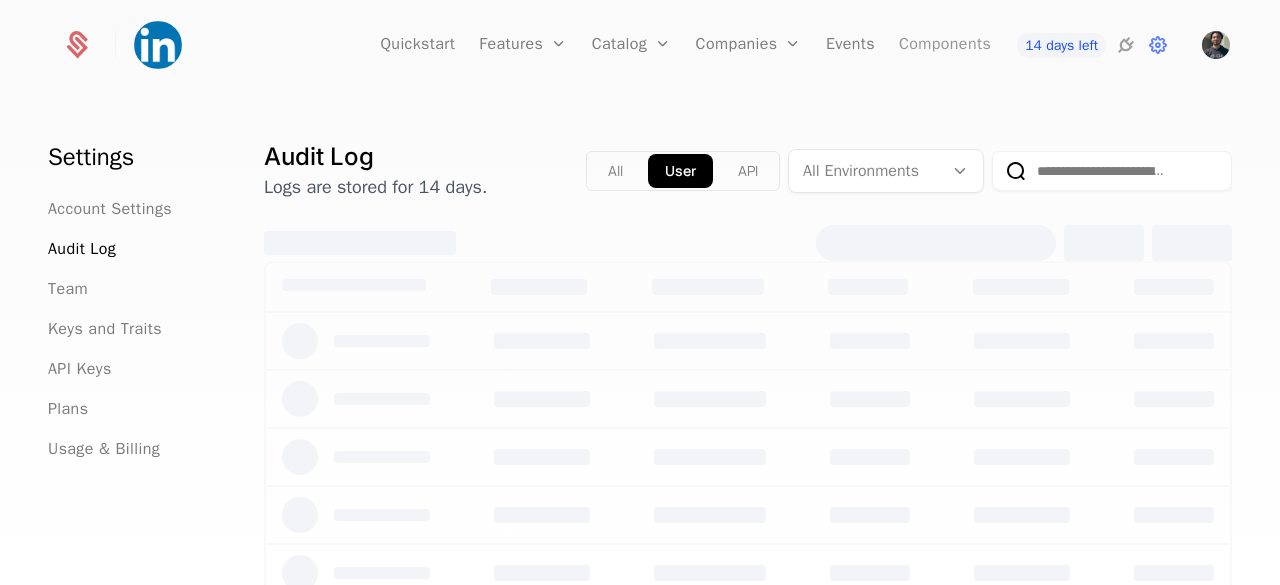 click on "Components" at bounding box center (945, 45) 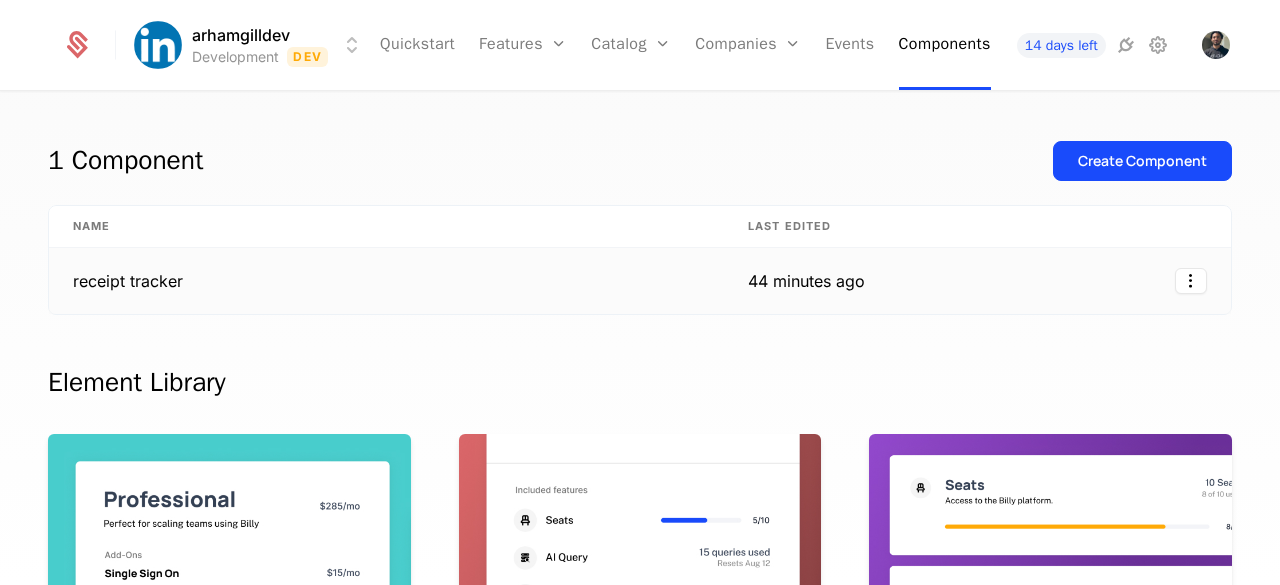click on "receipt tracker" at bounding box center (386, 281) 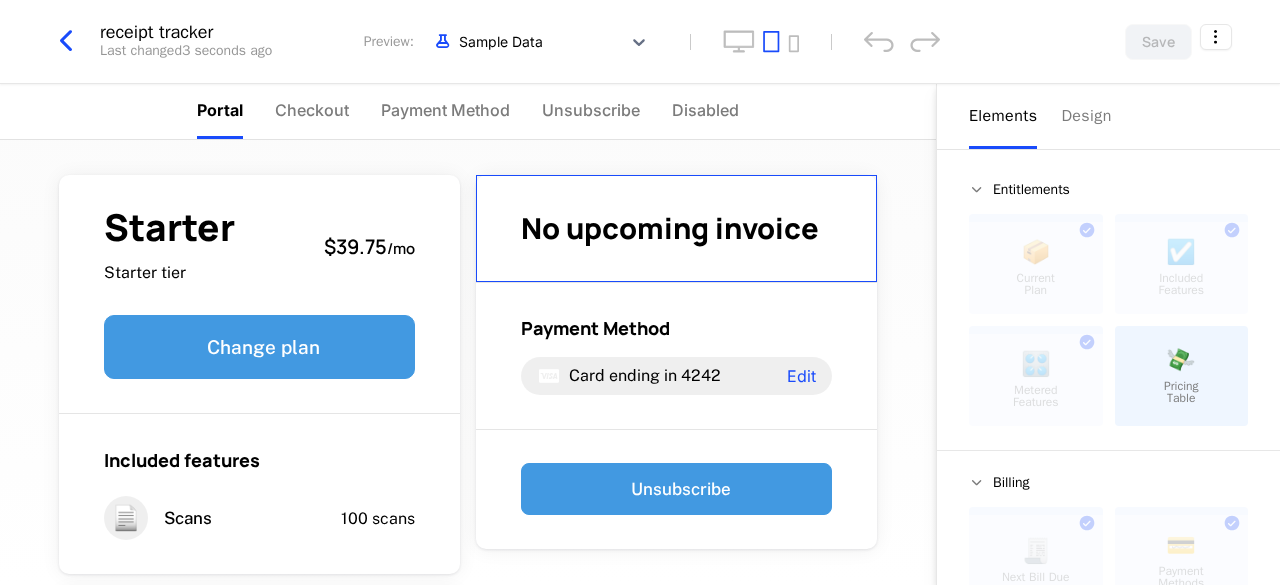 scroll, scrollTop: 0, scrollLeft: 0, axis: both 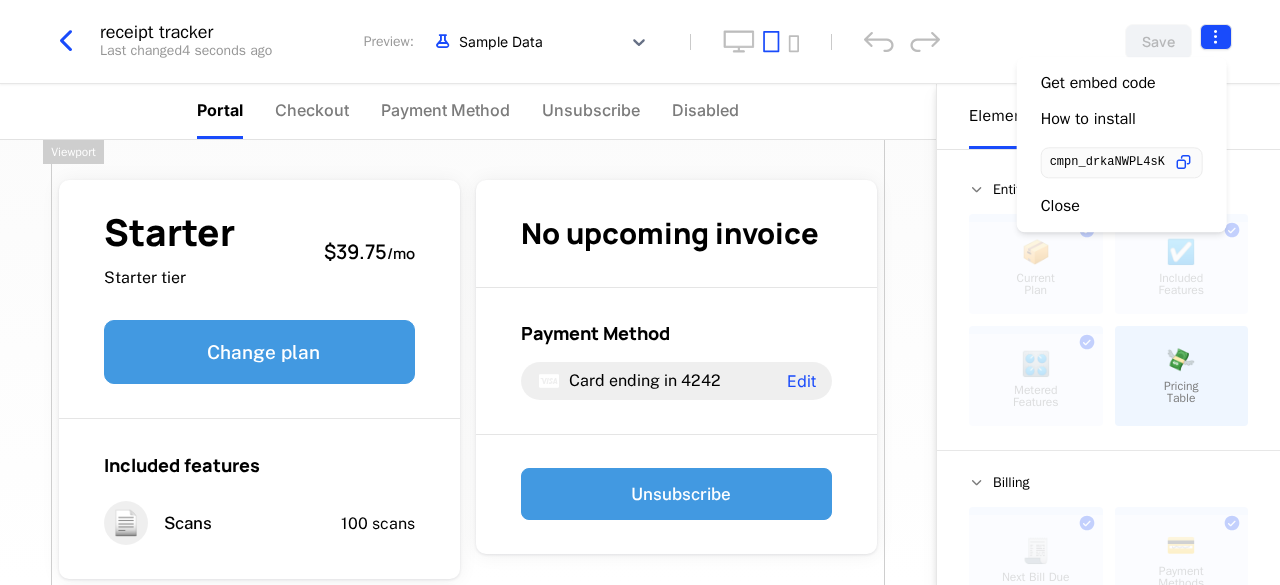 click on "arhamgilldev Development Dev Quickstart Features Features Flags Catalog Plans Add Ons Configuration Companies Companies Users Events Components 14 days left receipt tracker  Last changed  4 seconds ago Preview: Sample Data Save Portal Checkout Payment Method Unsubscribe Disabled Starter Starter tier $39.75 / mo Change plan Included features 📄 Scans 100   scans No upcoming invoice Payment Method Card ending in   4242 Edit Unsubscribe 📄 Scans Scan receipts for info using AI. 38   scans Limit of 100 38 / 100 Powered by   Elements Design Entitlements 📦 Current Plan This component can only be used once ☑️ Included Features This component can only be used once 🎛️ Metered Features This component can only be used once 💸 Pricing Table Billing 🧾 Next Bill Due This component can only be used once 💳 Payment Methods This component can only be used once 📄 Invoices ⛔️ Unsubscribe This component can only be used once Basics ✏️ Text 🖱️ Button Viewport
mobile device ." at bounding box center [640, 292] 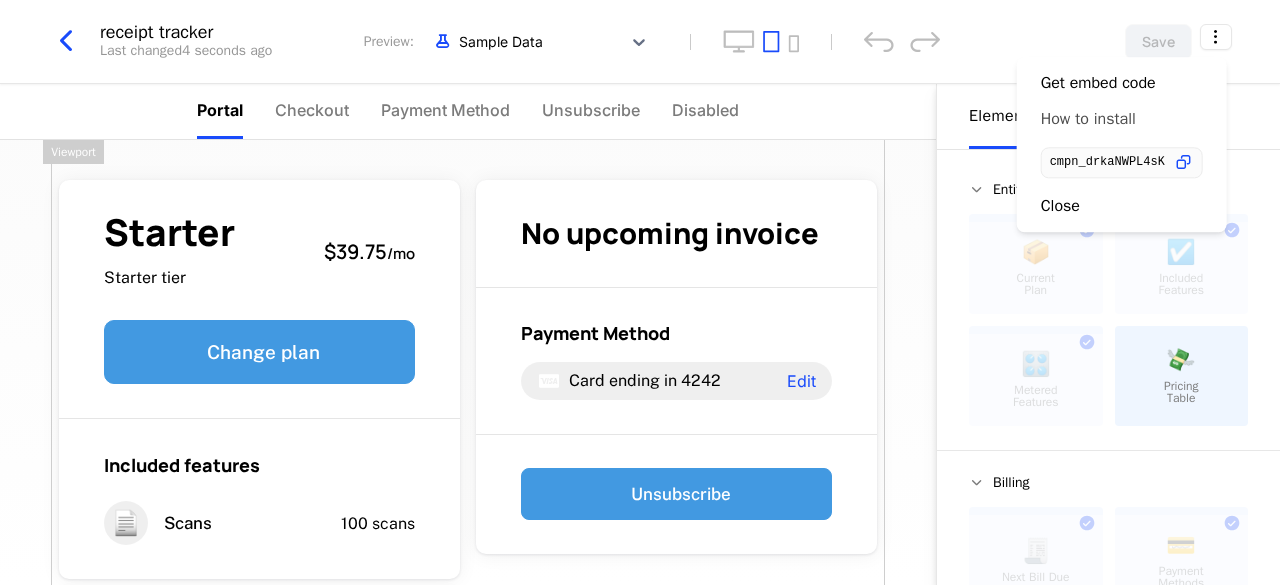 click on "How to install" at bounding box center (1088, 119) 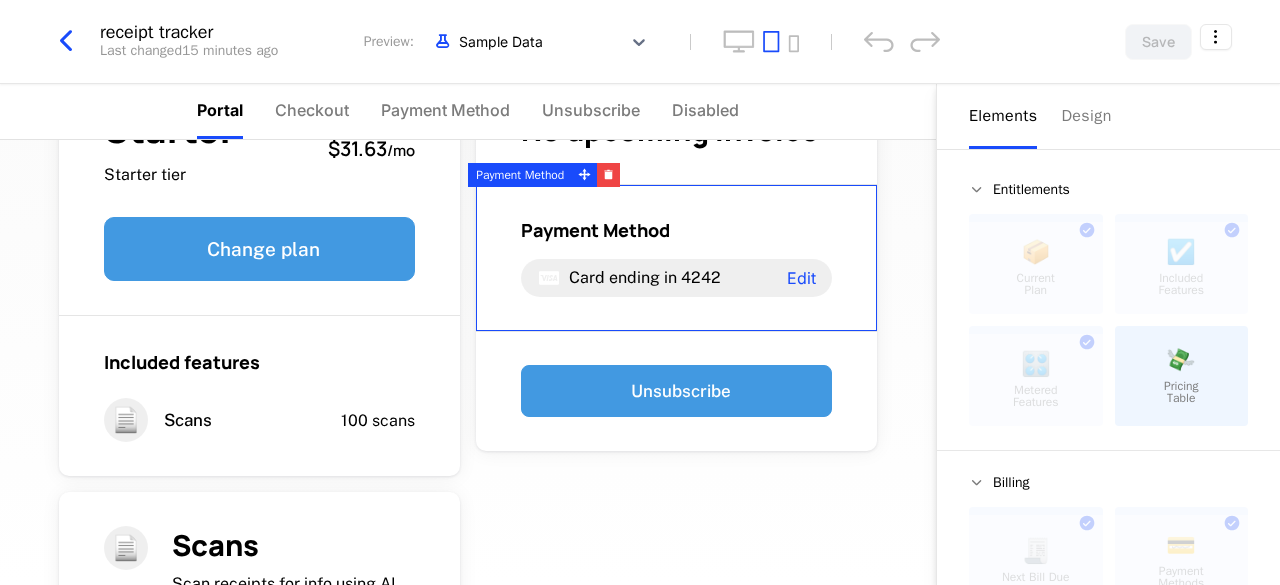 scroll, scrollTop: 0, scrollLeft: 0, axis: both 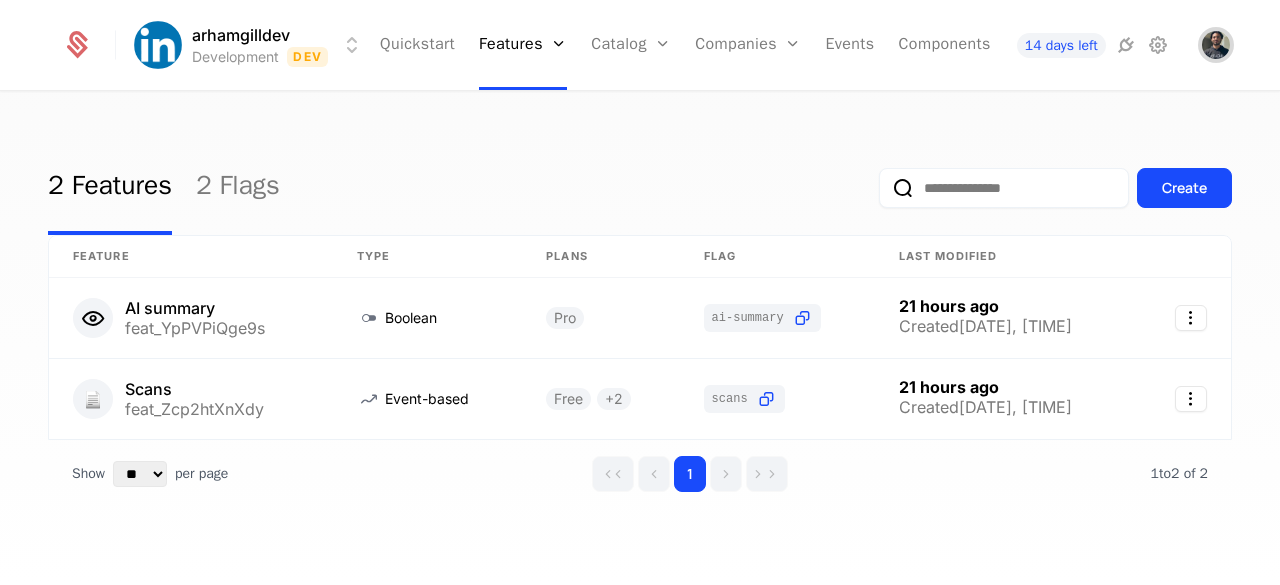click at bounding box center [1216, 45] 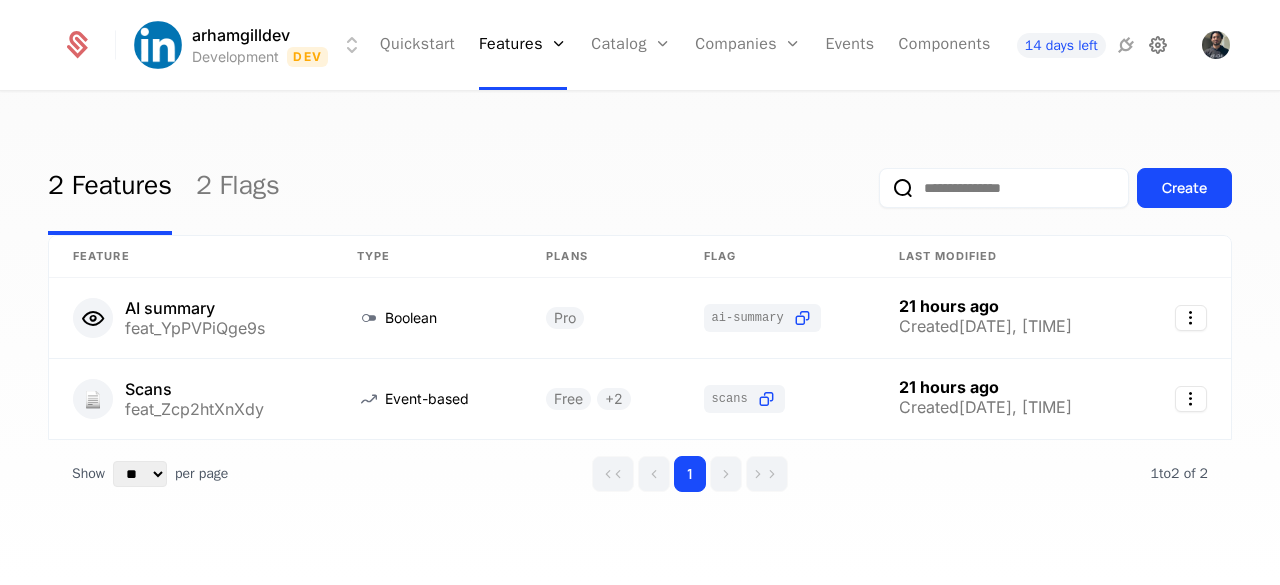 click at bounding box center (1158, 45) 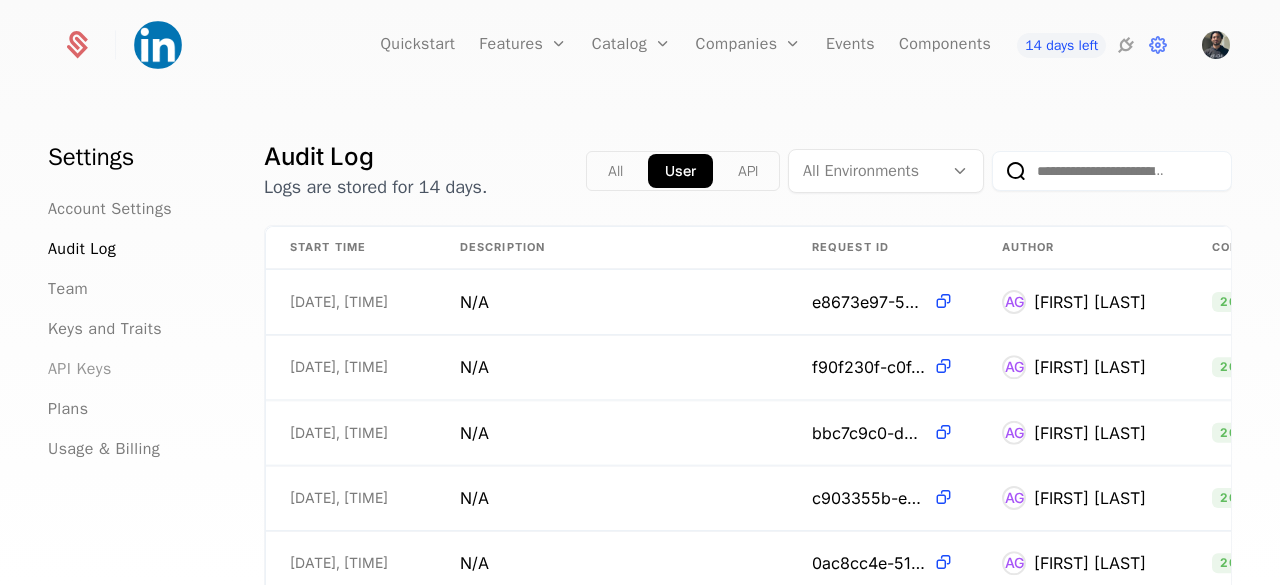click on "API Keys" at bounding box center [80, 369] 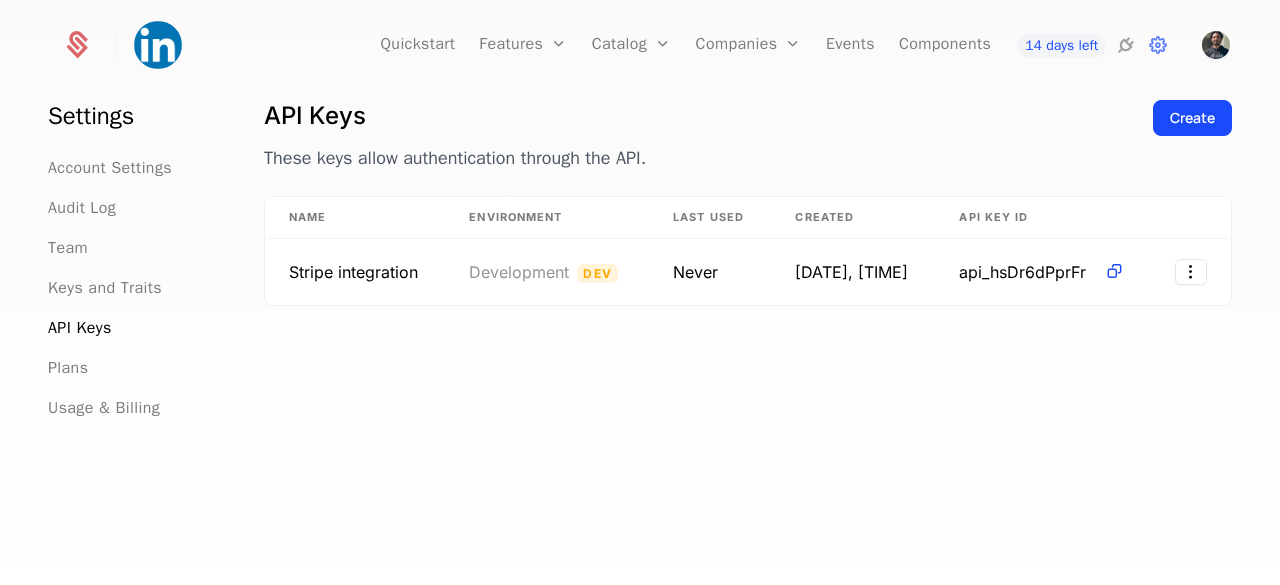 scroll, scrollTop: 46, scrollLeft: 0, axis: vertical 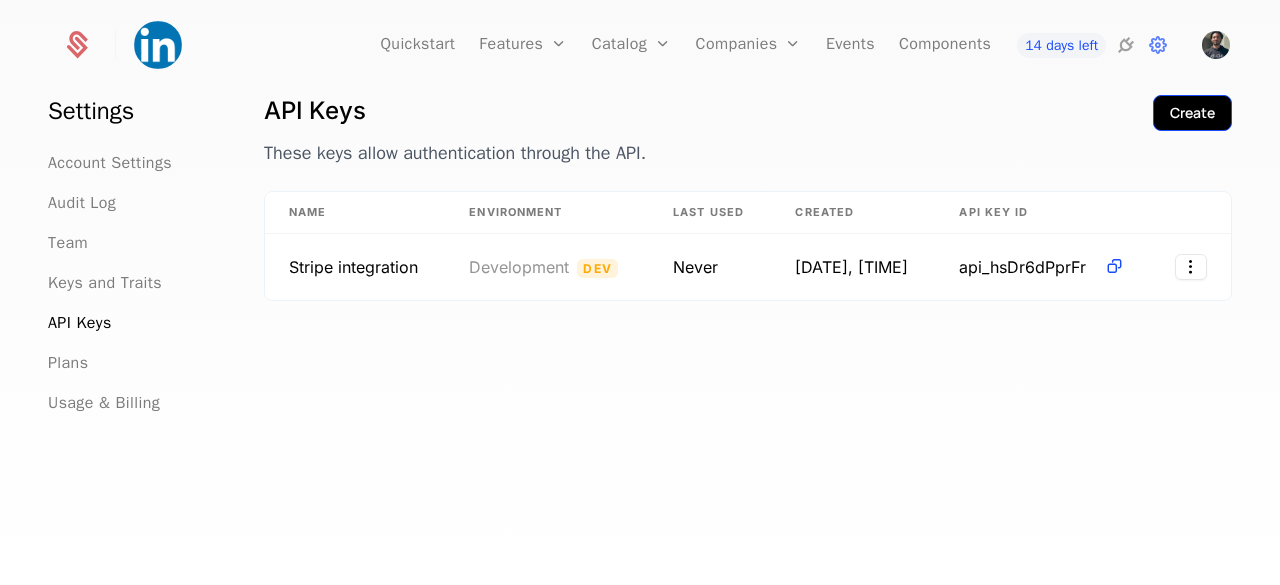 click on "Create" at bounding box center (1192, 113) 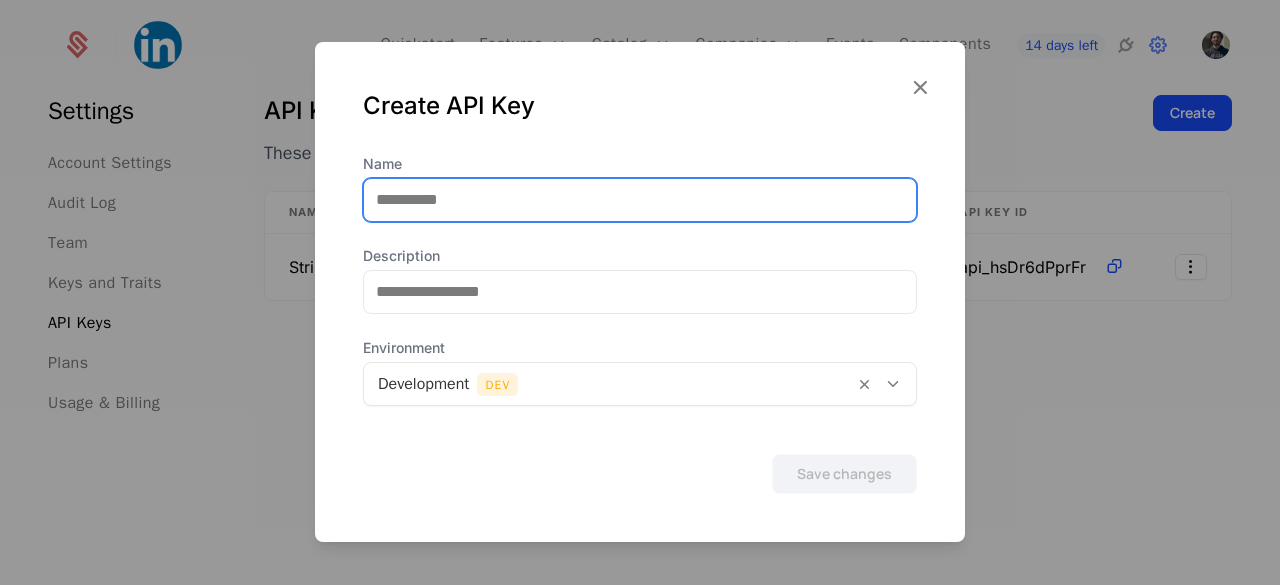 click on "Name" at bounding box center (640, 200) 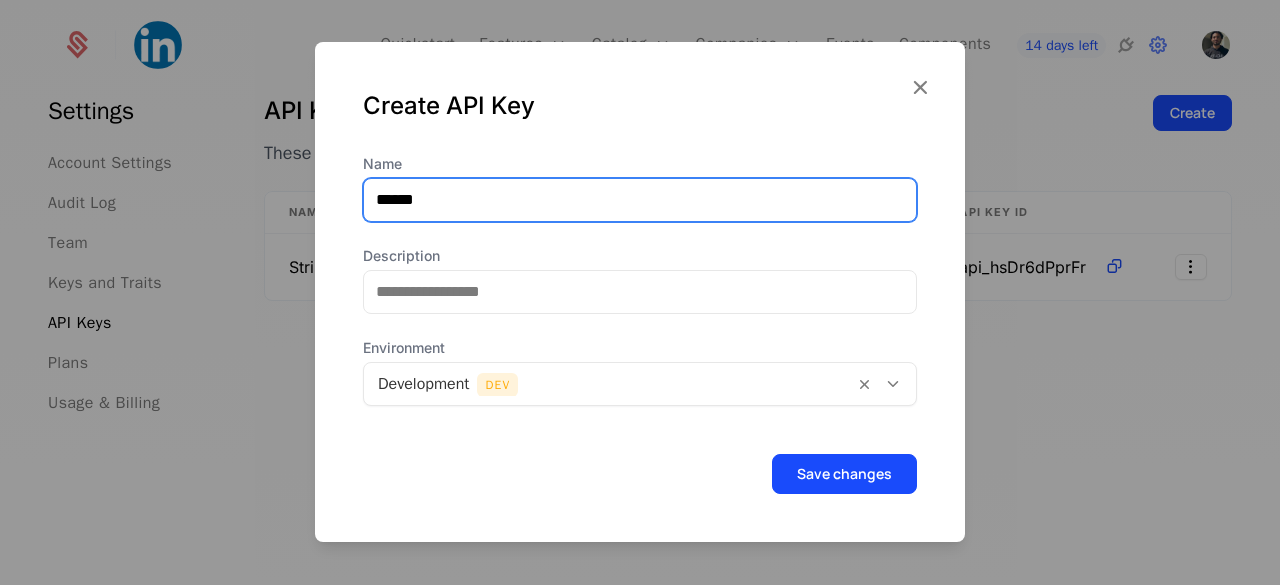 type on "******" 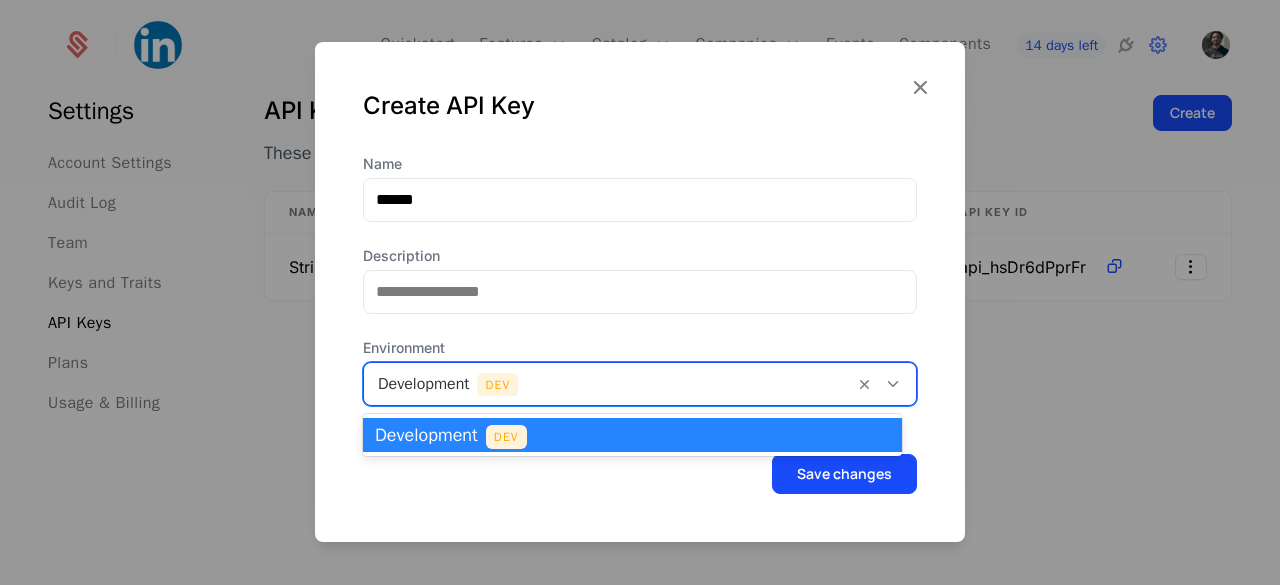 click at bounding box center (609, 384) 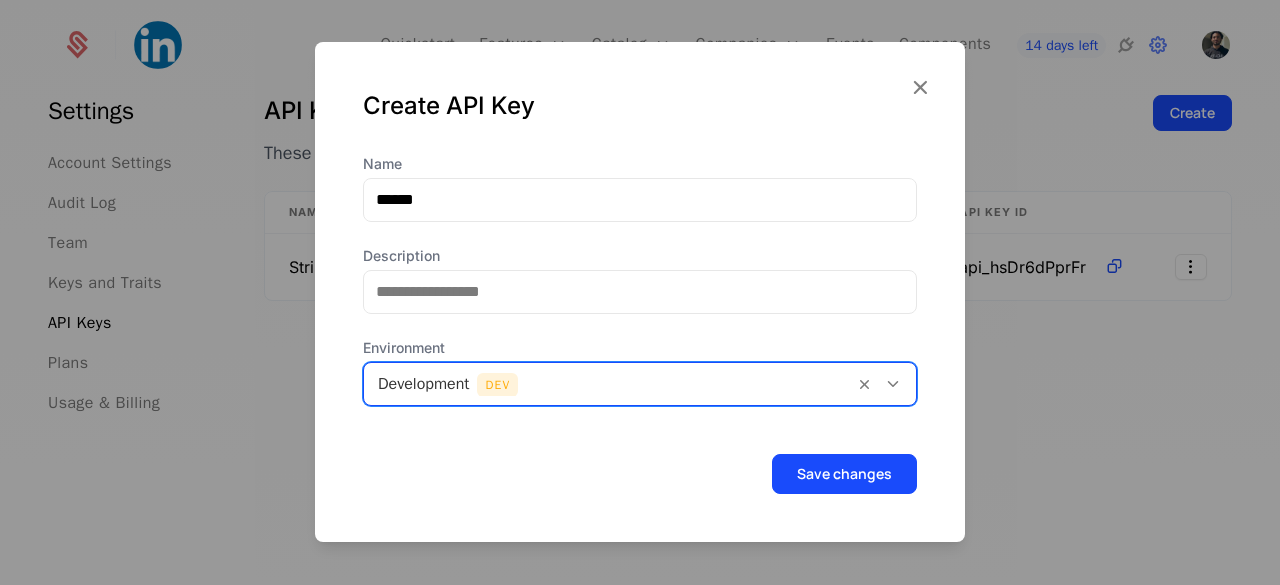 click at bounding box center [609, 384] 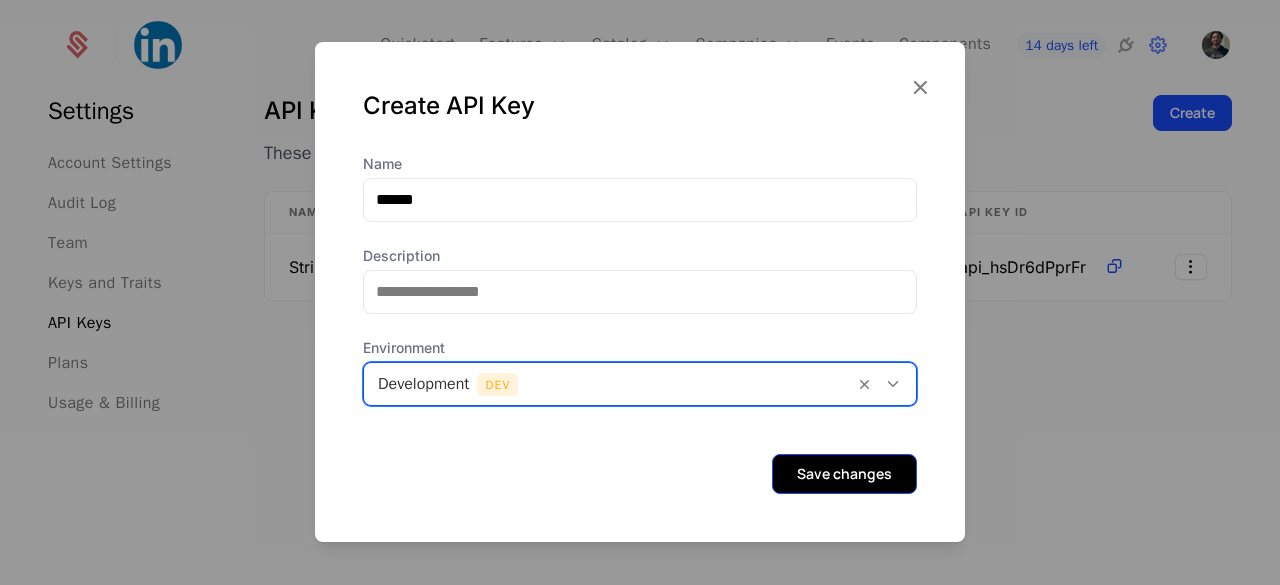 click on "Save changes" at bounding box center (844, 474) 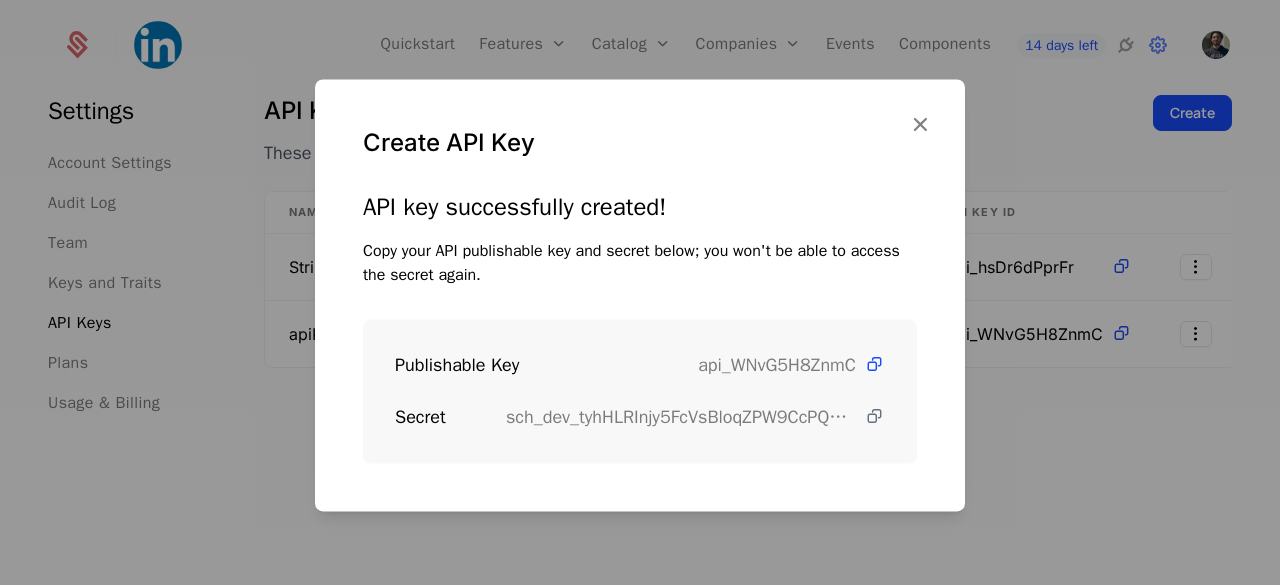 click at bounding box center (874, 416) 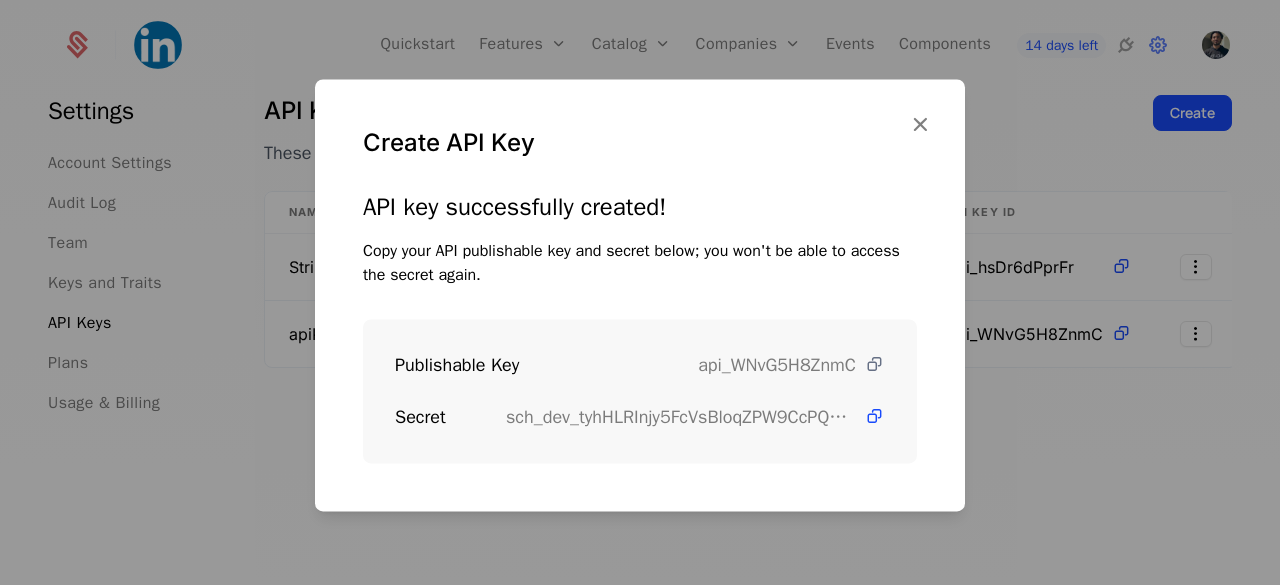 click at bounding box center (874, 364) 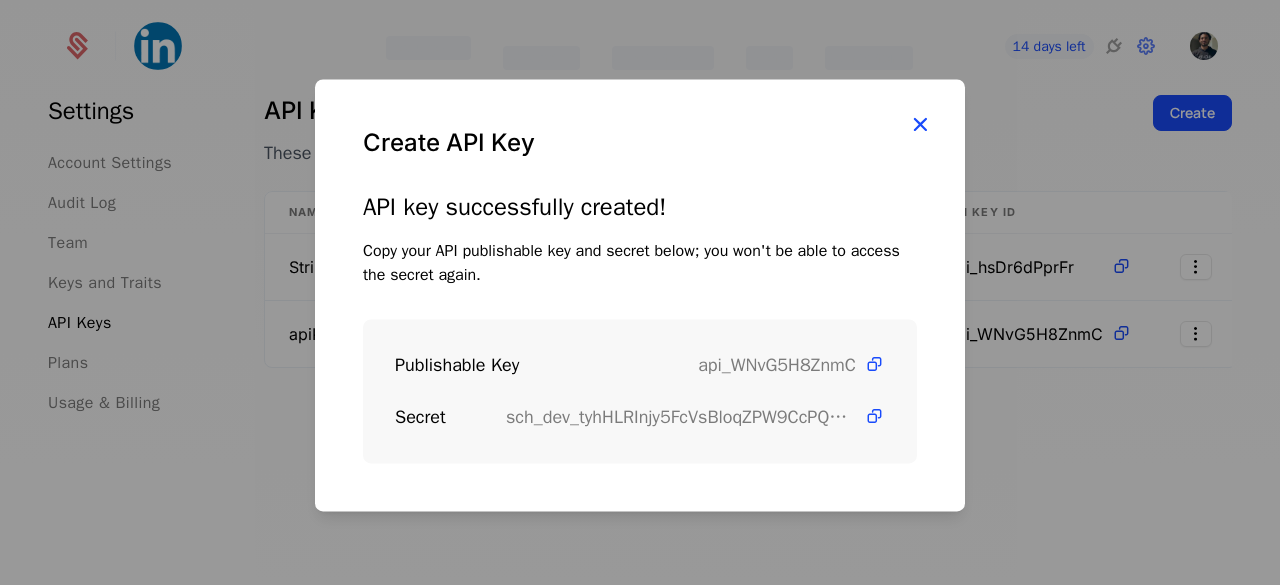 click at bounding box center [920, 124] 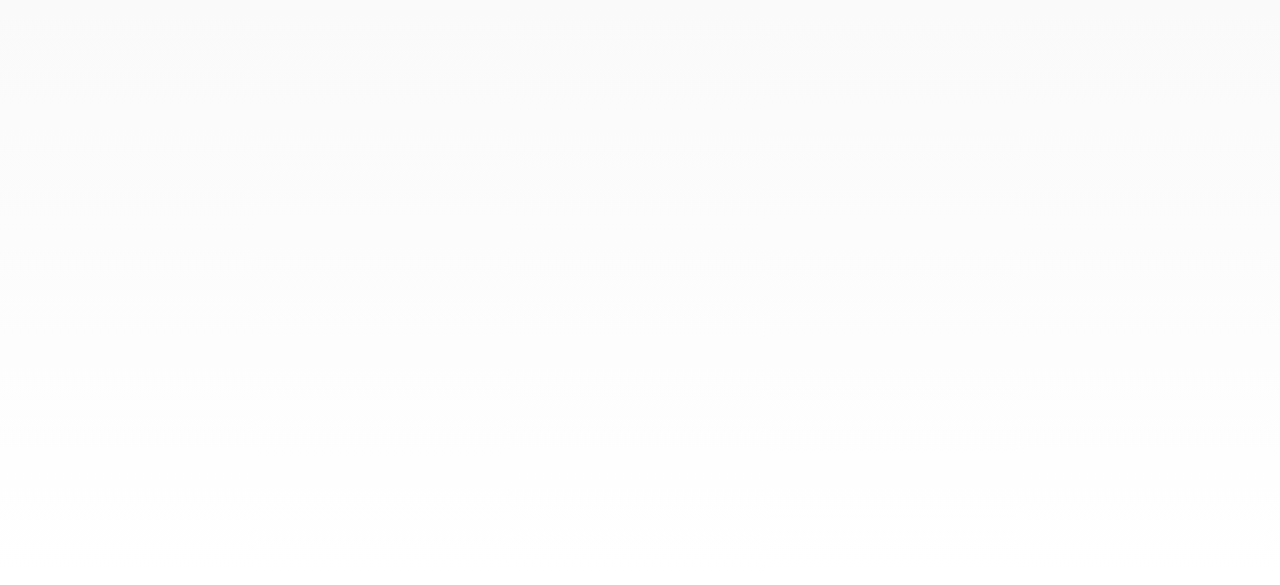 scroll, scrollTop: 0, scrollLeft: 0, axis: both 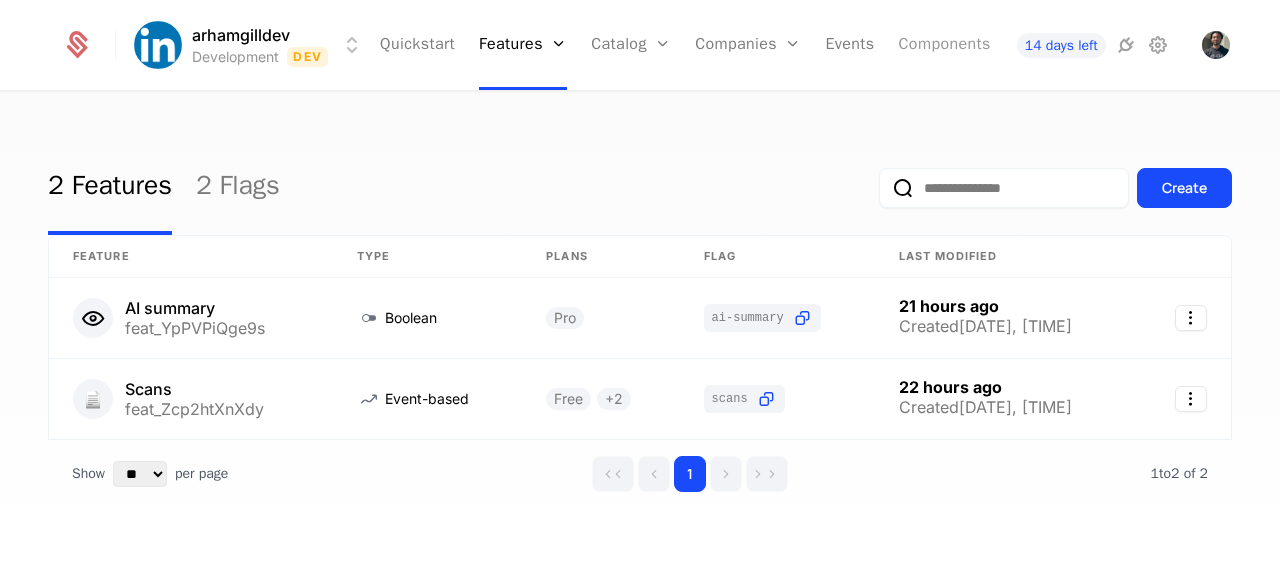 click on "Components" at bounding box center (945, 45) 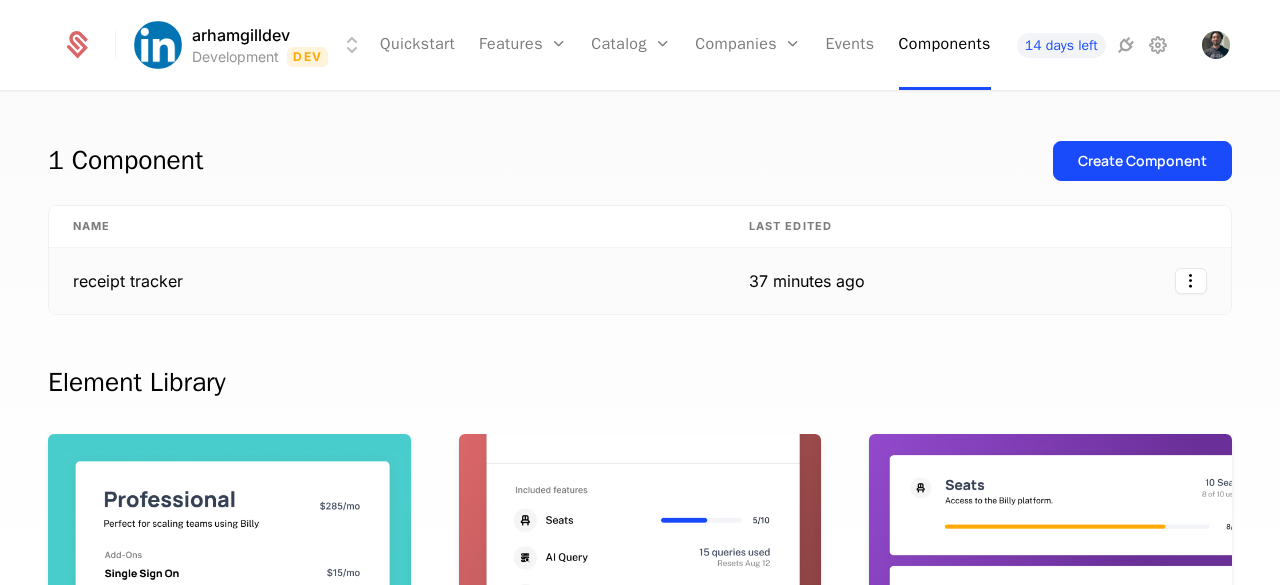 click on "receipt tracker" at bounding box center (387, 281) 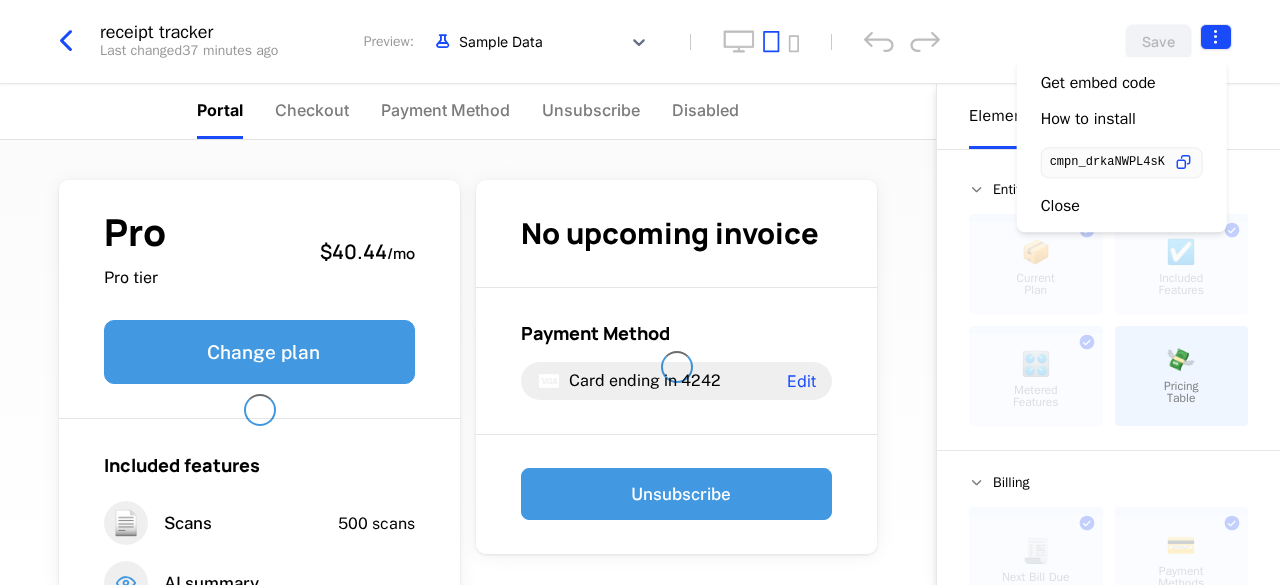 click on "arhamgilldev Development Dev Quickstart Features Features Flags Catalog Plans Add Ons Configuration Companies Companies Users Events Components 14 days left receipt tracker  Last changed  37 minutes ago Preview: Sample Data Save Portal Checkout Payment Method Unsubscribe Disabled Pro Pro tier $40.44 / mo Change plan Included features 📄 Scans 500   scans AI summary No upcoming invoice Payment Method Card ending in   4242 Edit Unsubscribe 📄 Scans Scan receipts for info using AI. 430   scans Limit of 500 430 / 500 Powered by   Elements Design Entitlements 📦 Current Plan This component can only be used once ☑️ Included Features This component can only be used once 🎛️ Metered Features This component can only be used once 💸 Pricing Table Billing 🧾 Next Bill Due This component can only be used once 💳 Payment Methods This component can only be used once 📄 Invoices ⛔️ Unsubscribe This component can only be used once Basics ✏️ Text 🖱️ Button
mobile device ." at bounding box center (640, 292) 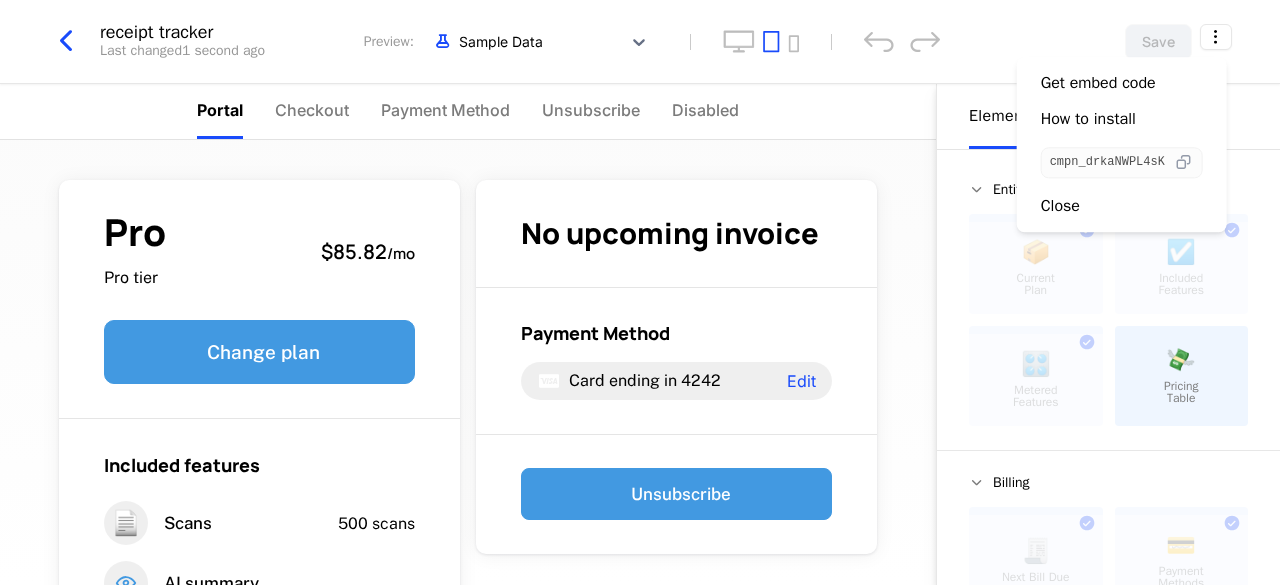 click at bounding box center [1183, 162] 